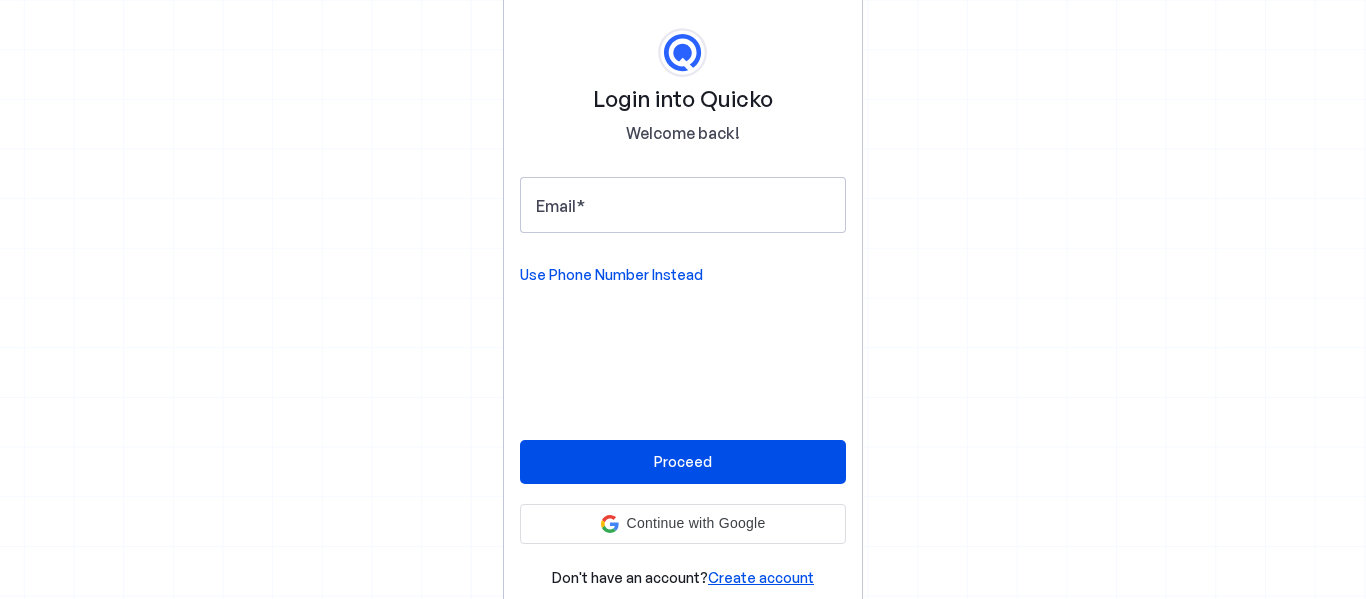 scroll, scrollTop: 0, scrollLeft: 0, axis: both 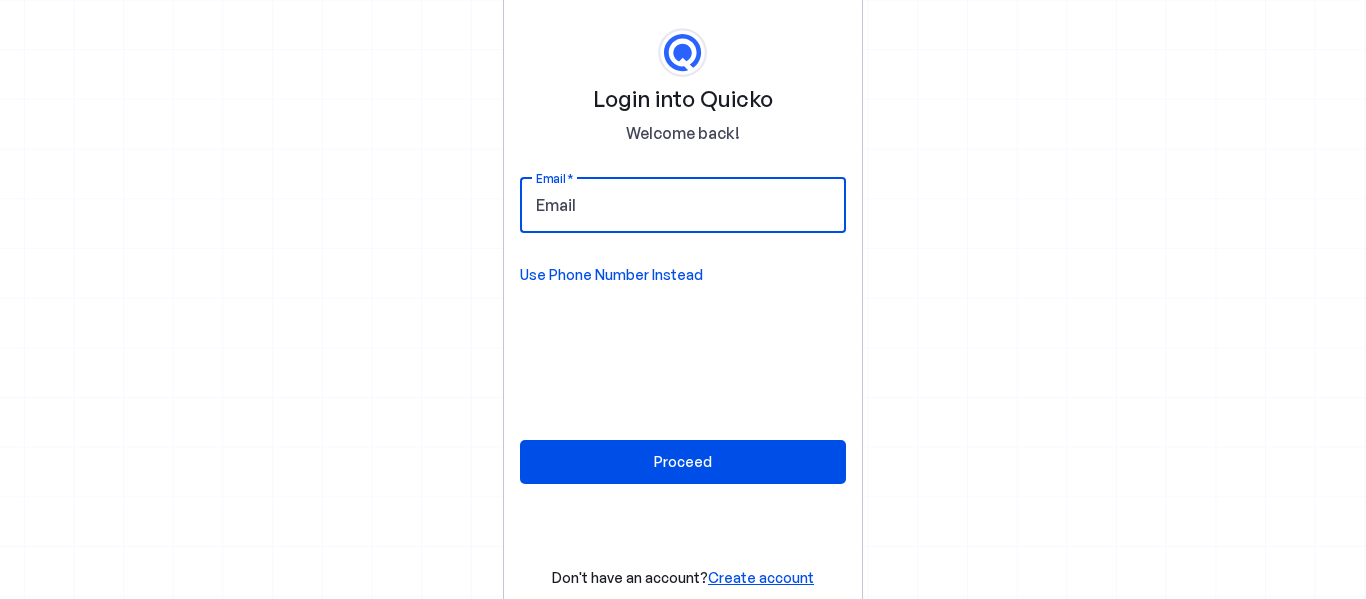 click on "Email" at bounding box center [683, 205] 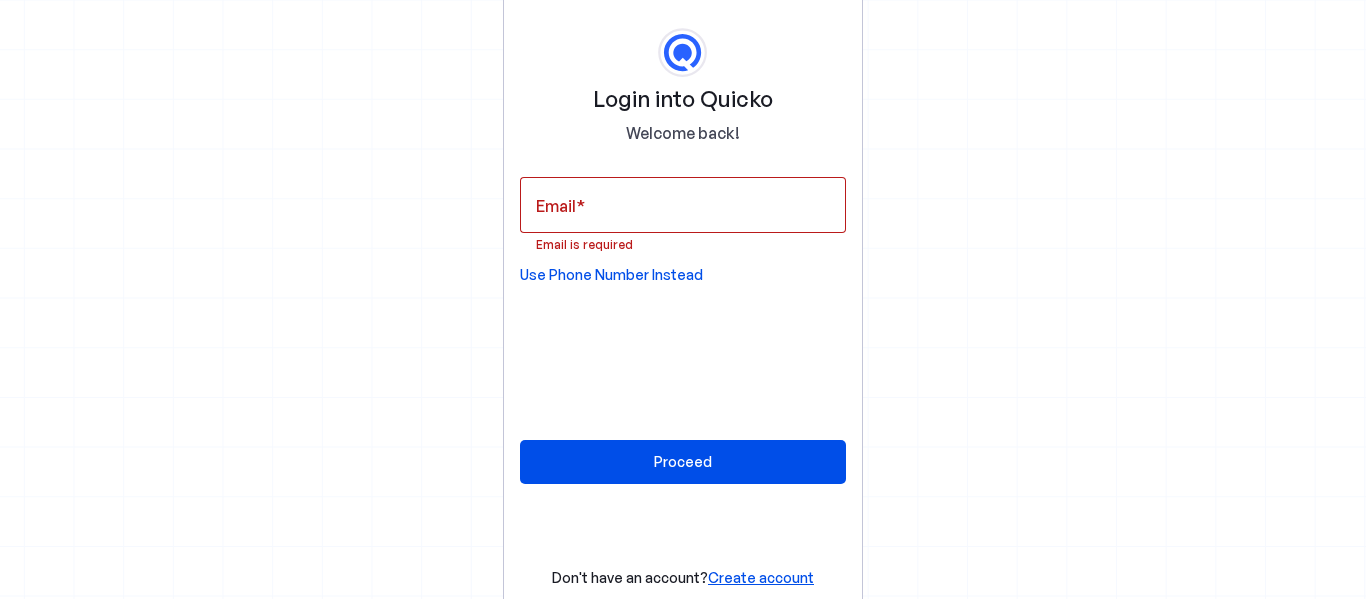 click on "Use Phone Number Instead" at bounding box center (611, 275) 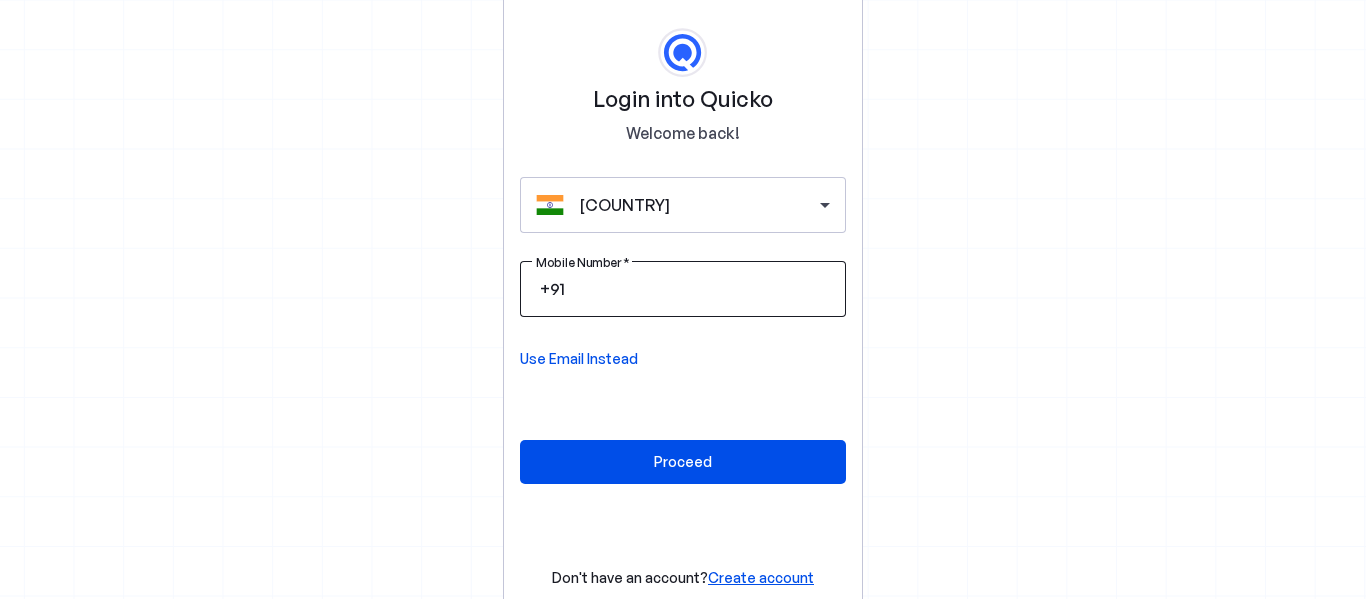 click on "Mobile Number" at bounding box center [699, 289] 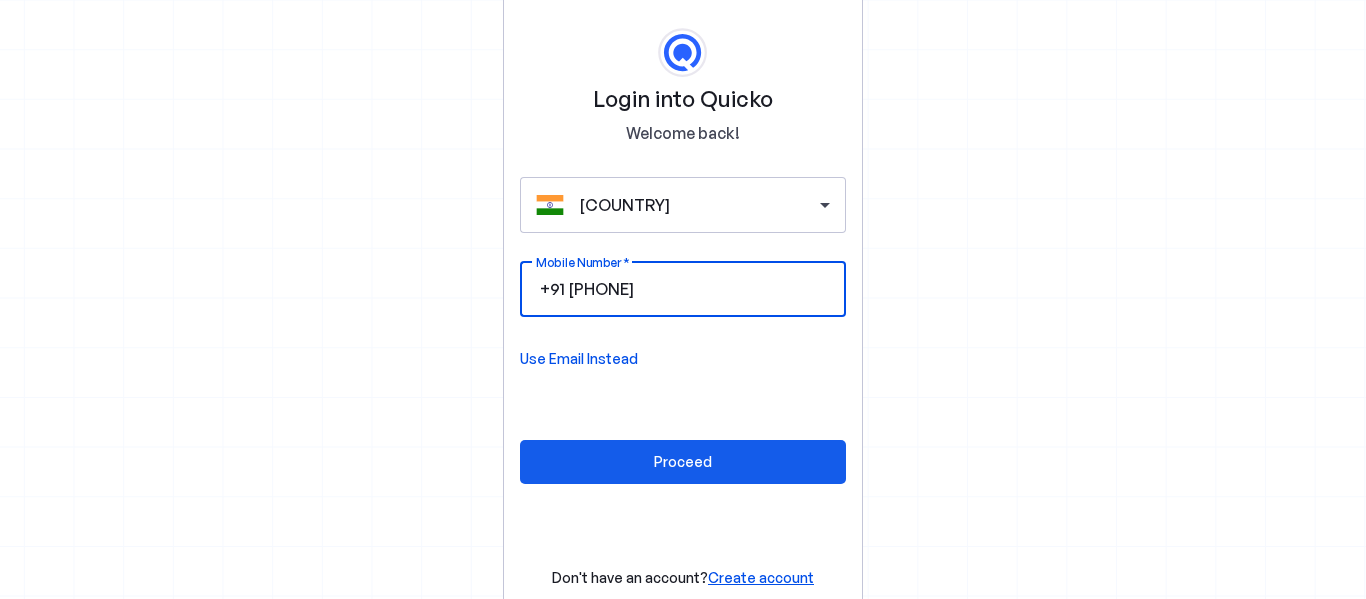 type on "9987748767" 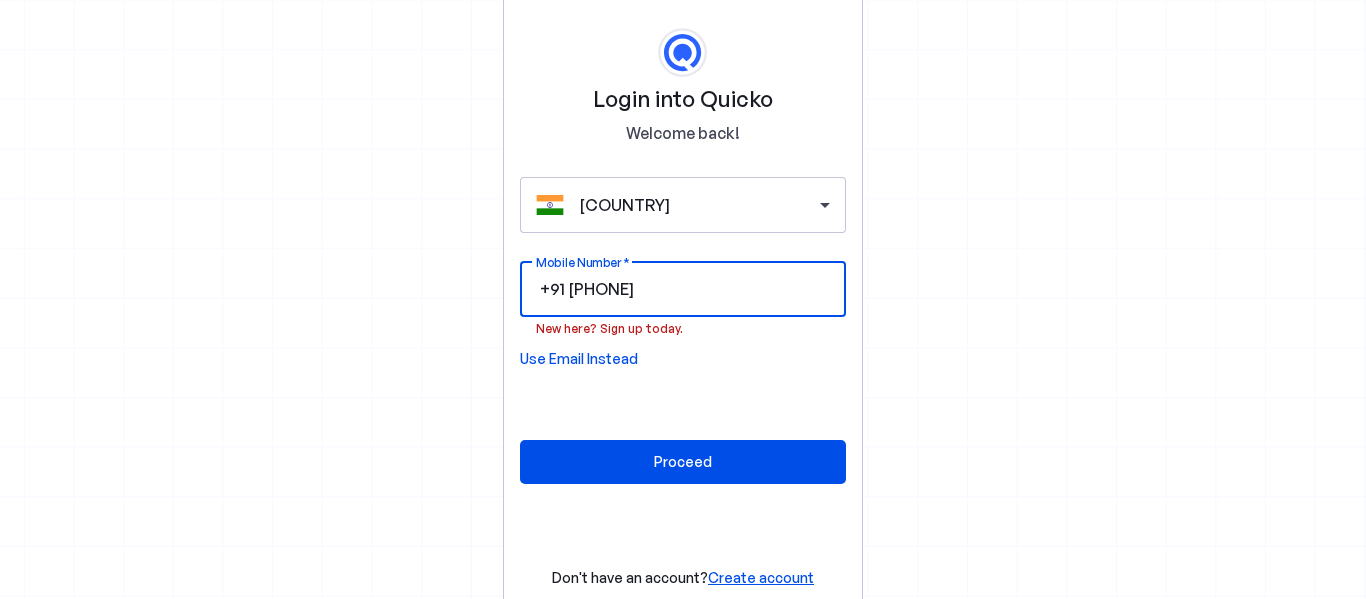 click on "9987748767" at bounding box center [699, 289] 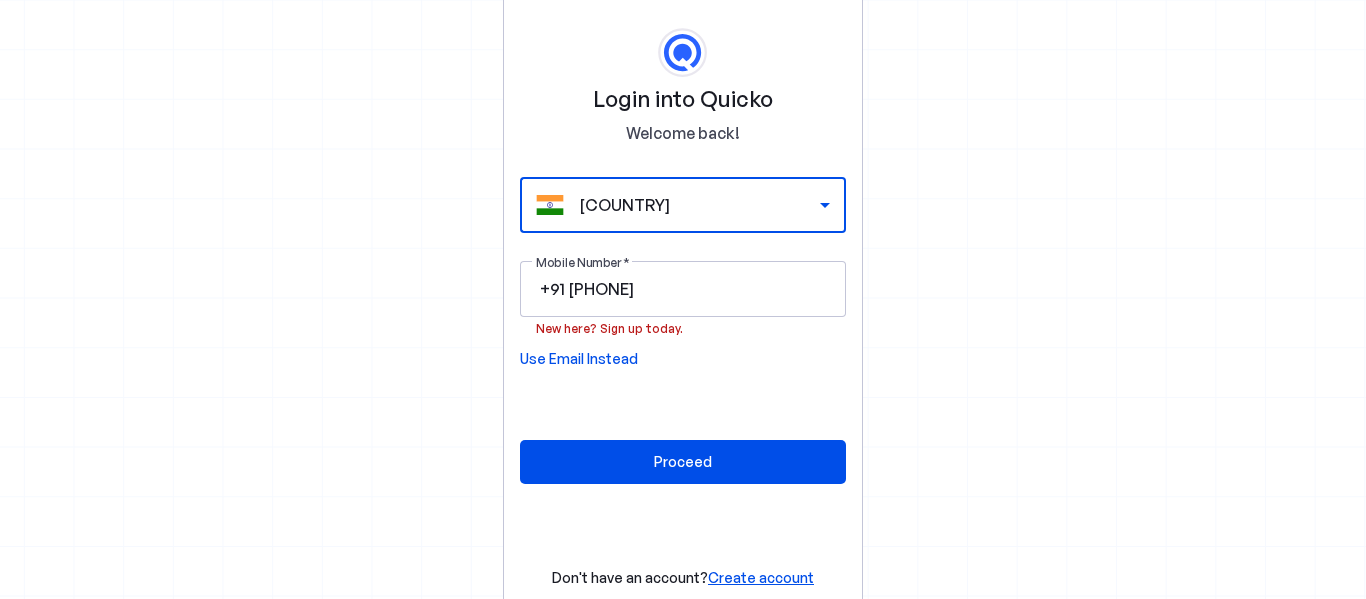 click on "India" at bounding box center (700, 205) 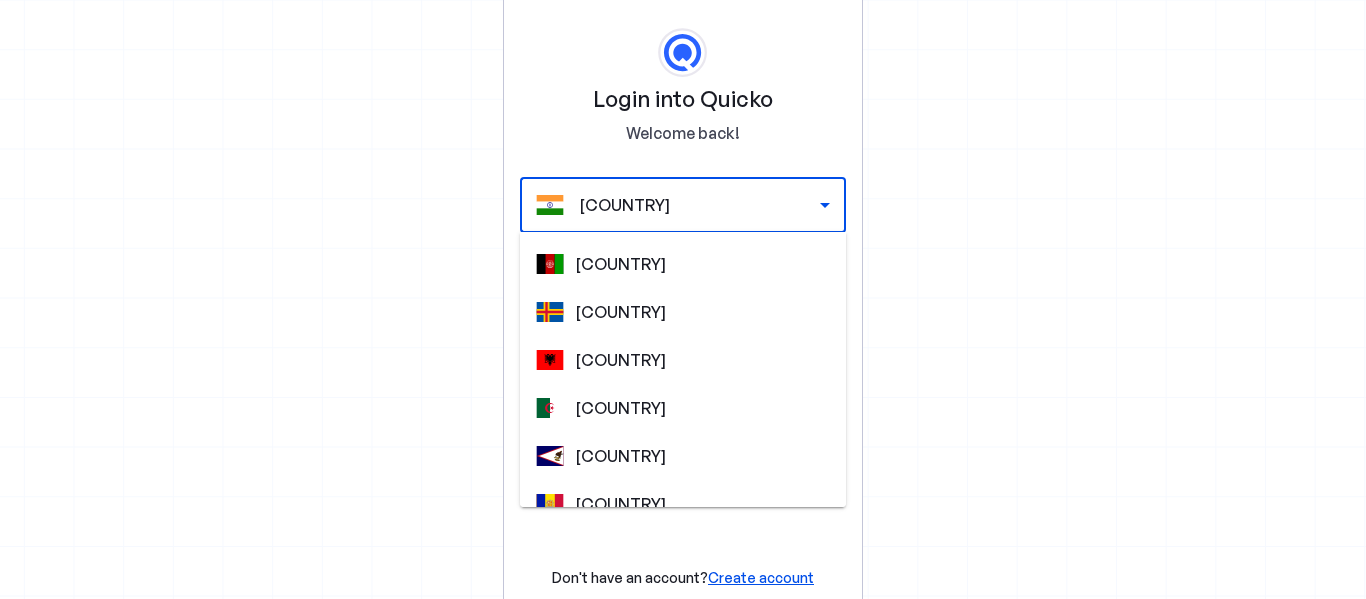 scroll, scrollTop: 4629, scrollLeft: 0, axis: vertical 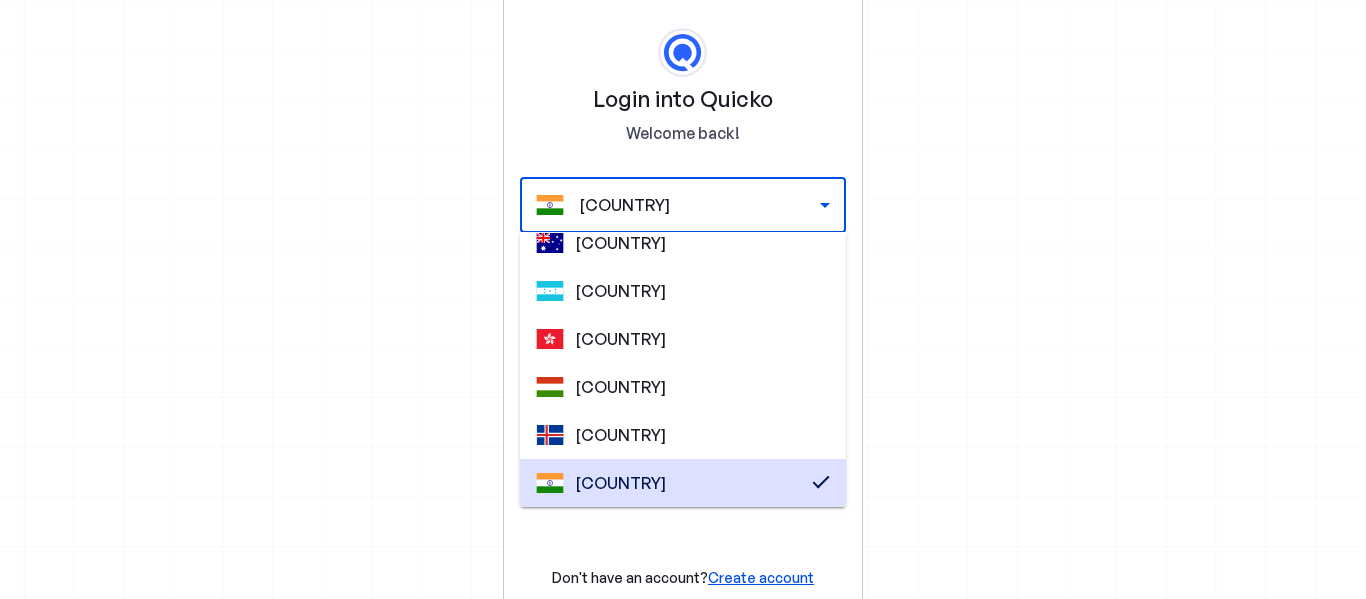 click at bounding box center (683, 299) 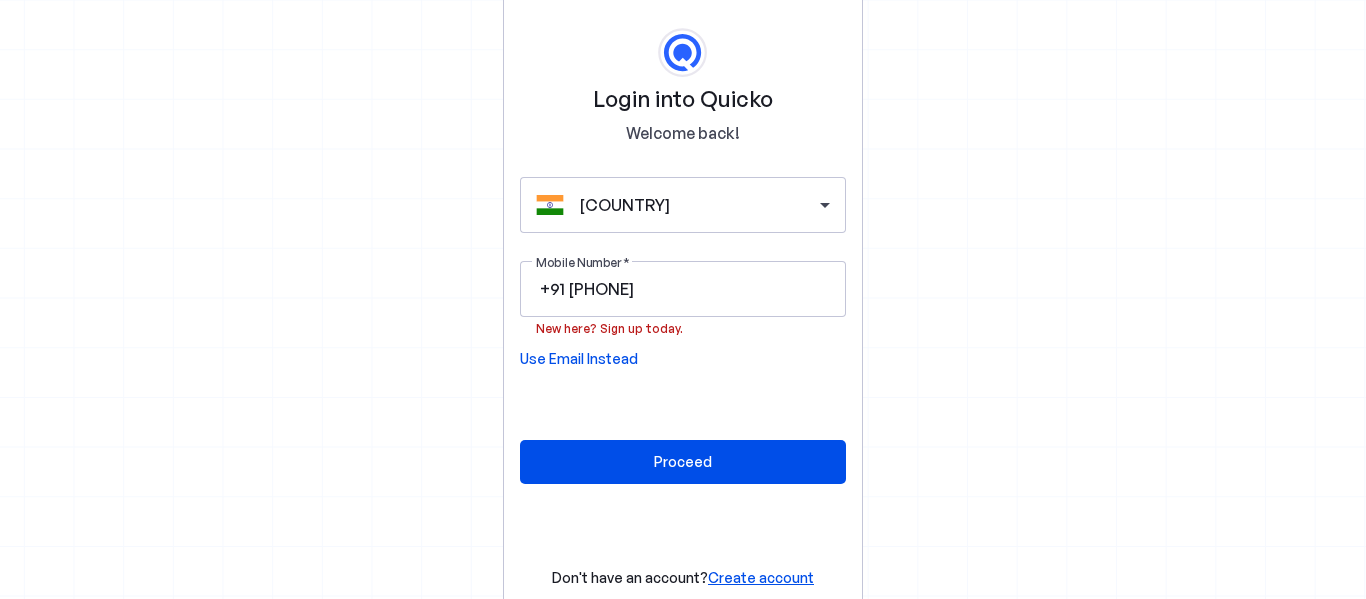 click on "Use Email Instead" at bounding box center [579, 359] 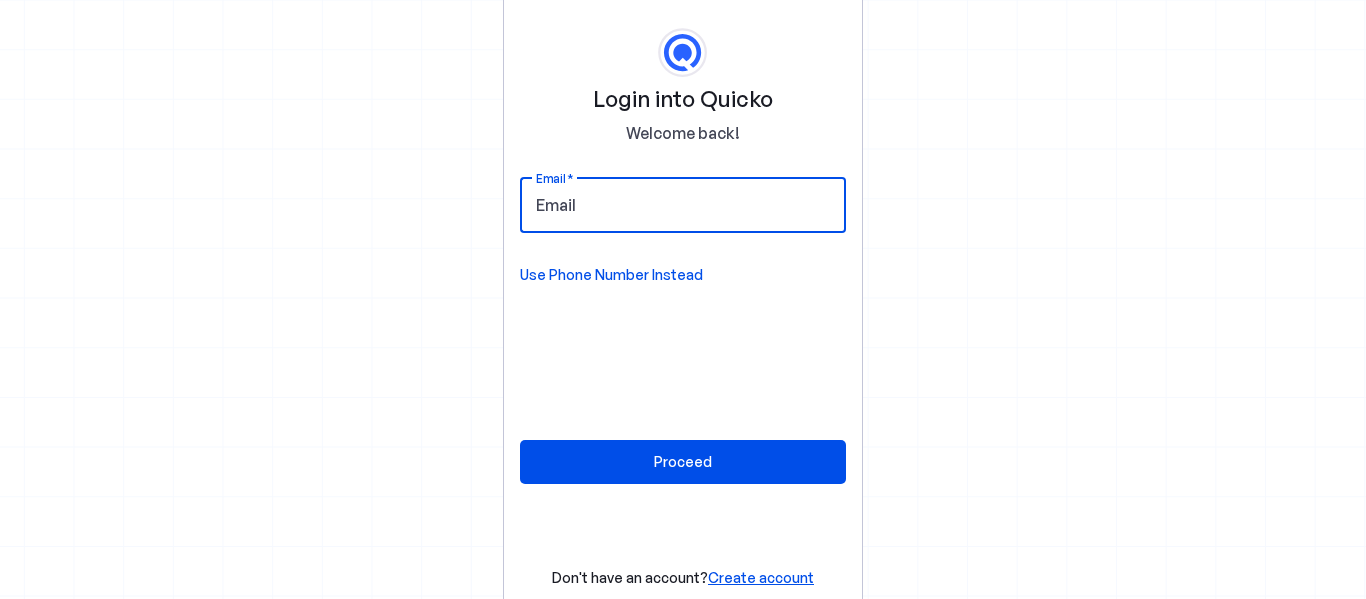 click on "Email" at bounding box center [683, 205] 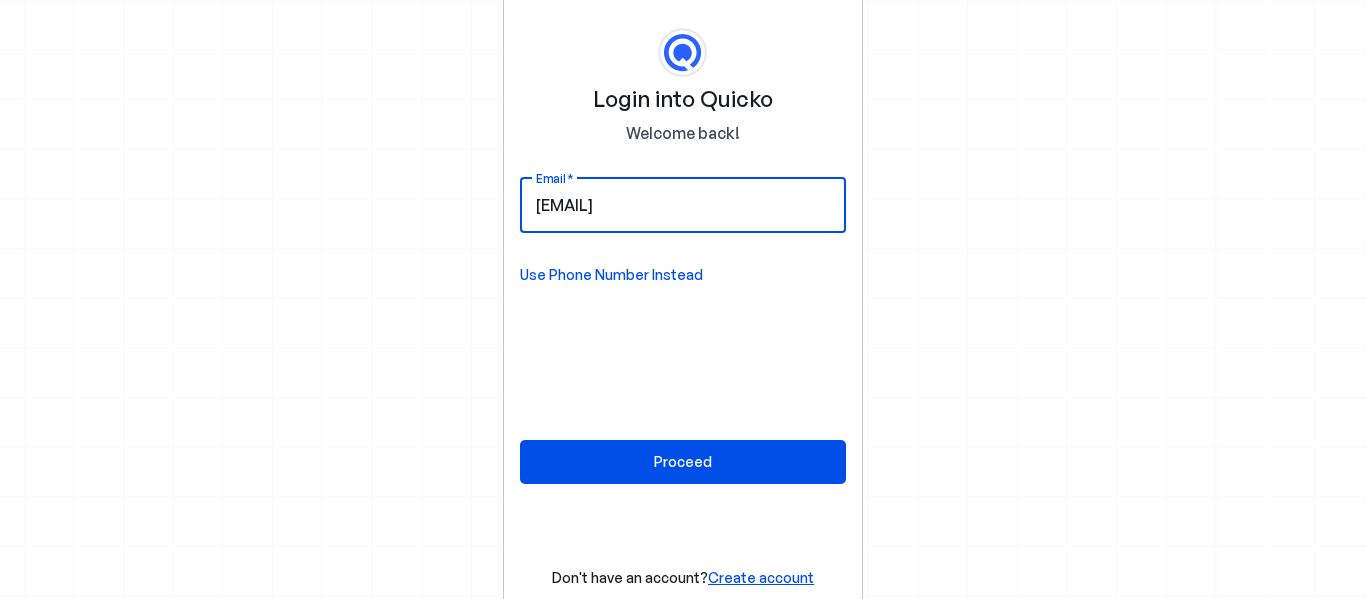 type on "paragarora15@gmail.com" 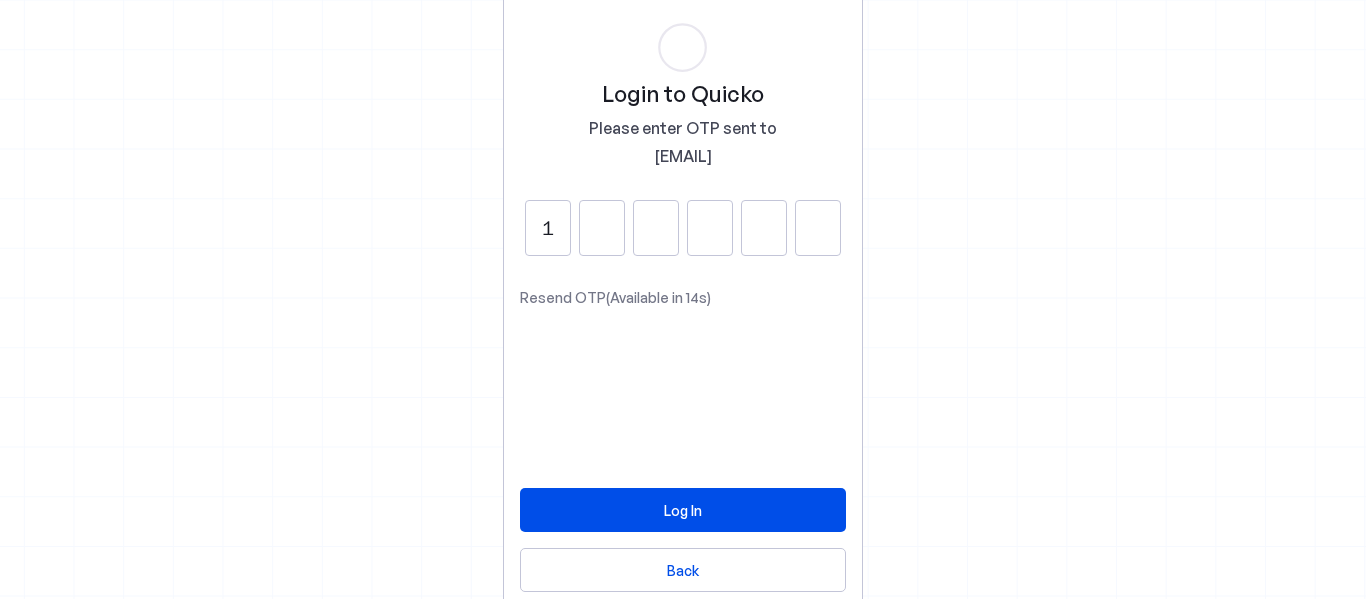 type on "1" 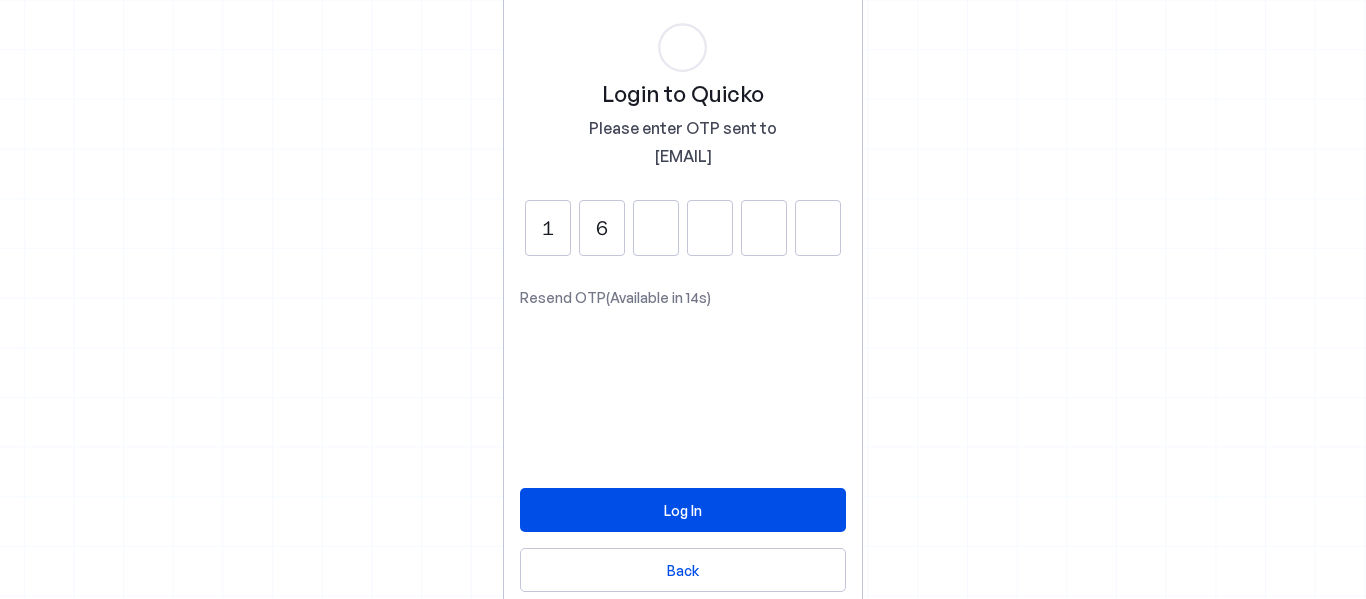 type on "6" 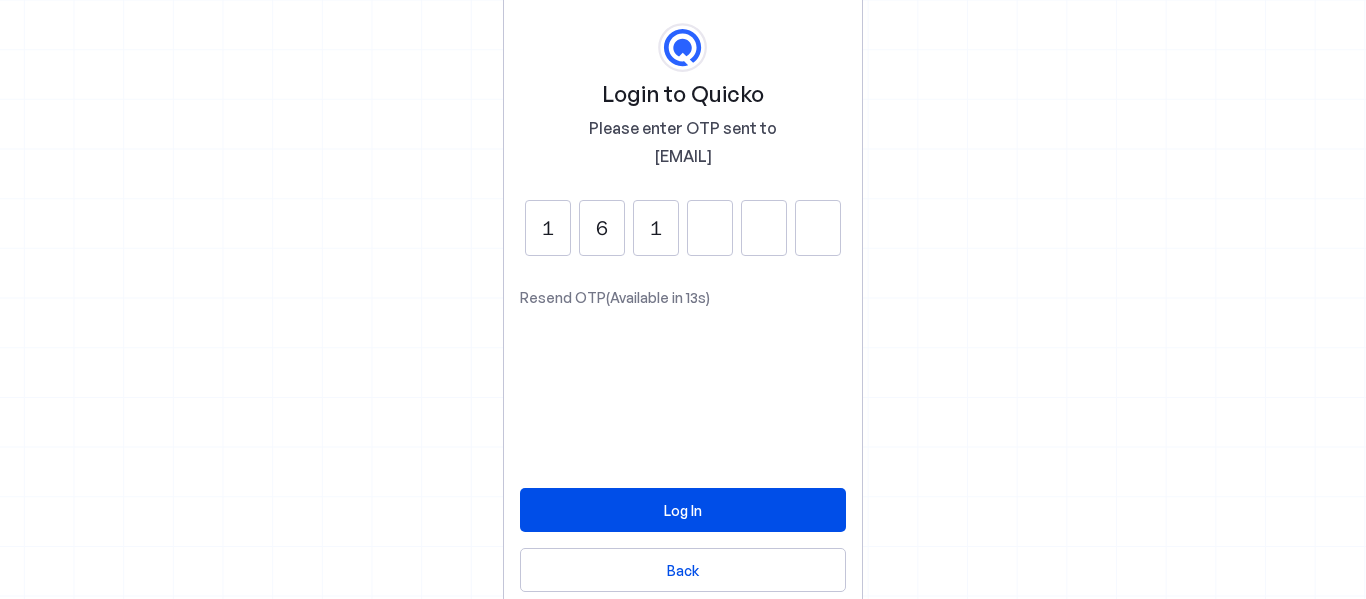 type on "1" 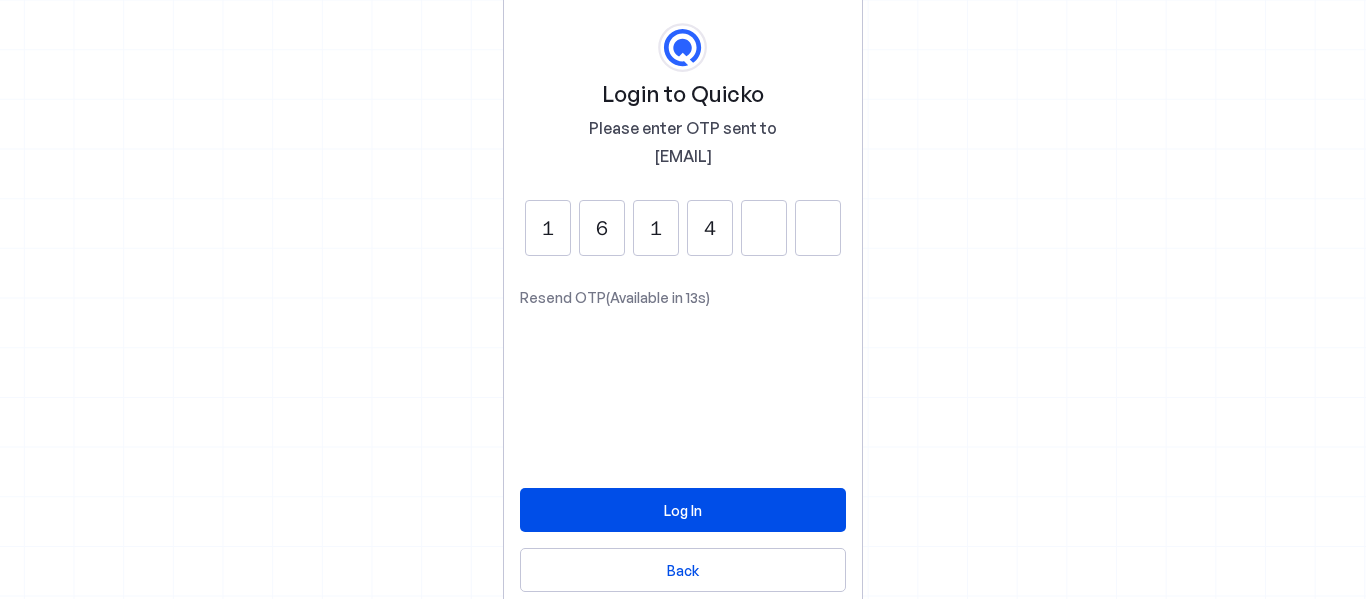 type on "4" 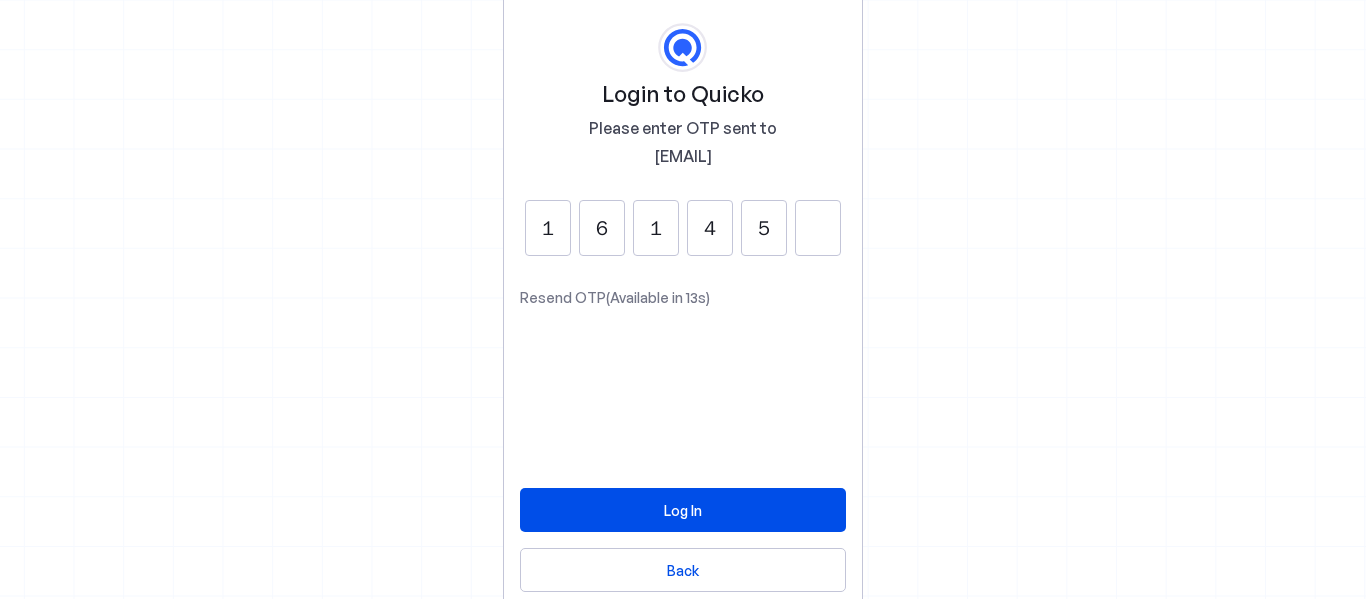 type on "5" 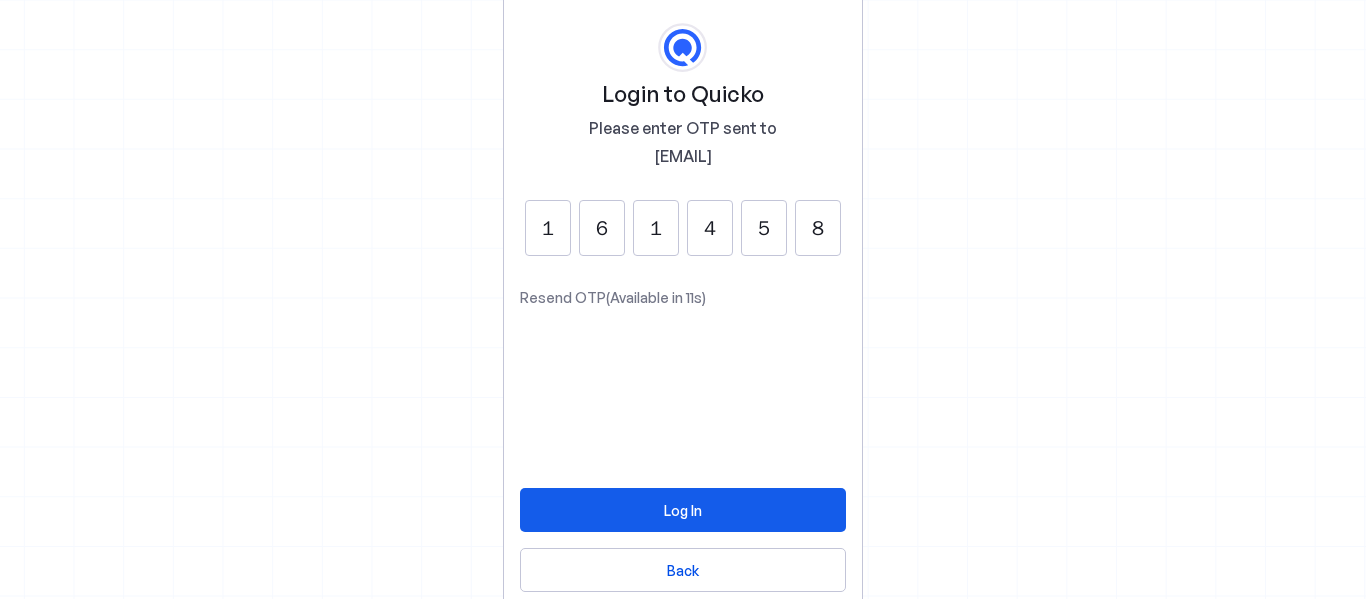 type on "8" 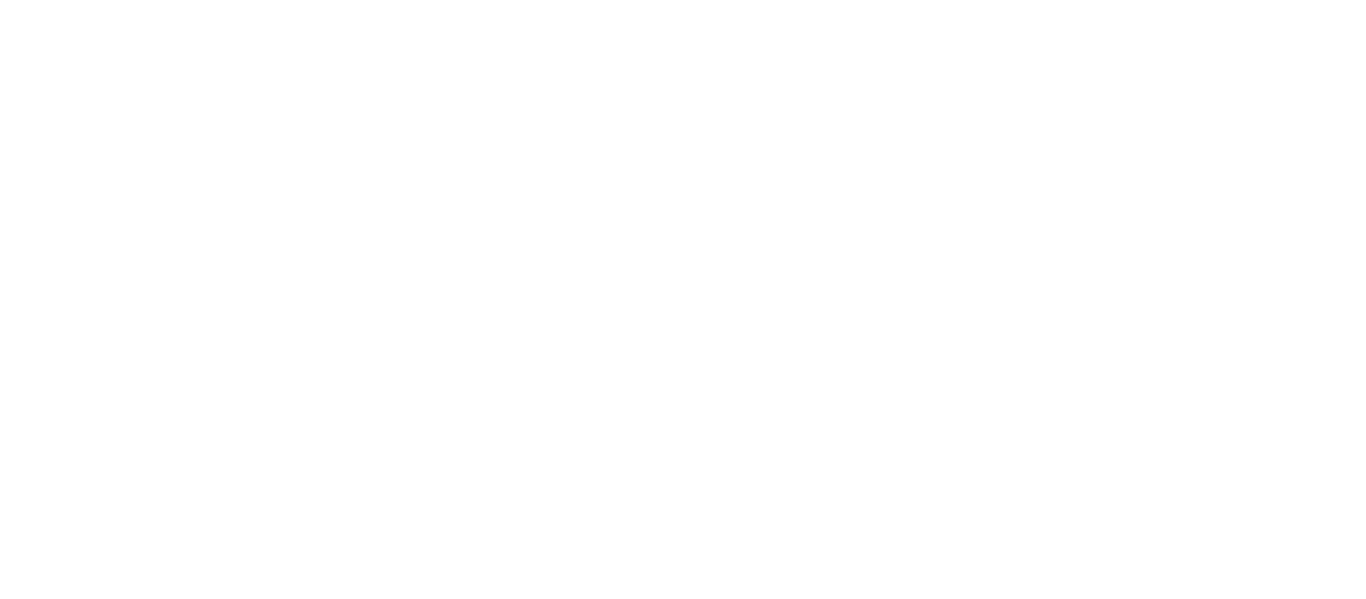 scroll, scrollTop: 0, scrollLeft: 0, axis: both 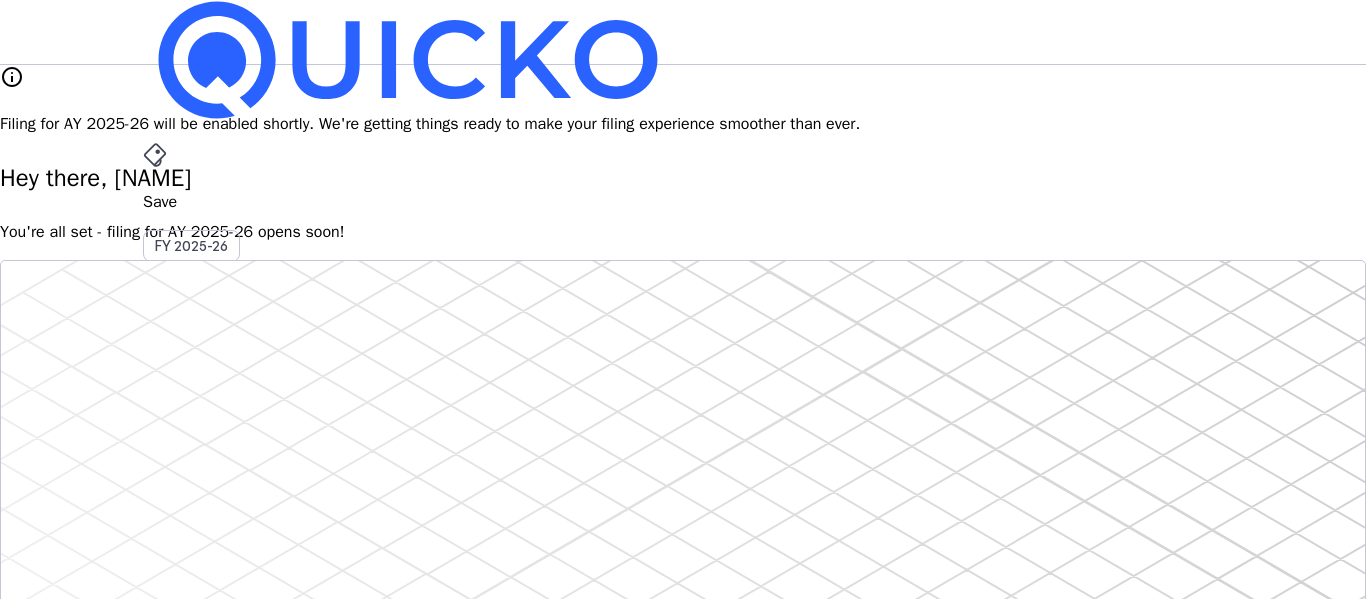 click on "More  arrow_drop_down" at bounding box center [683, 519] 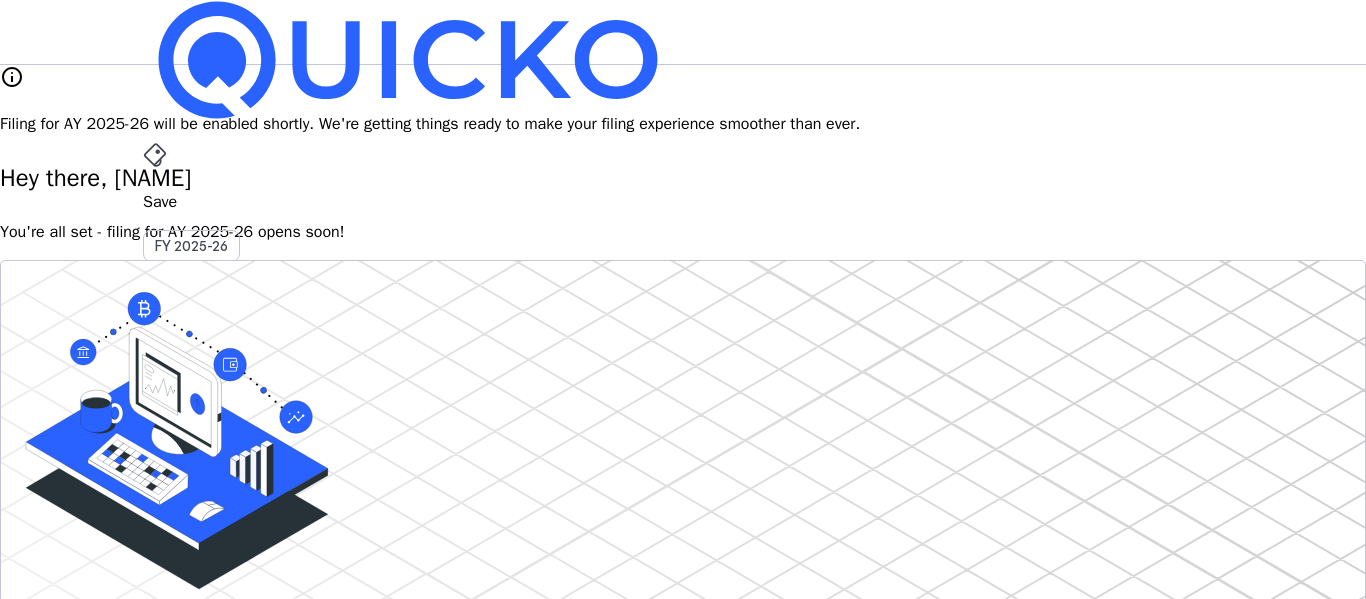 click on "Investments" at bounding box center [90, 3407] 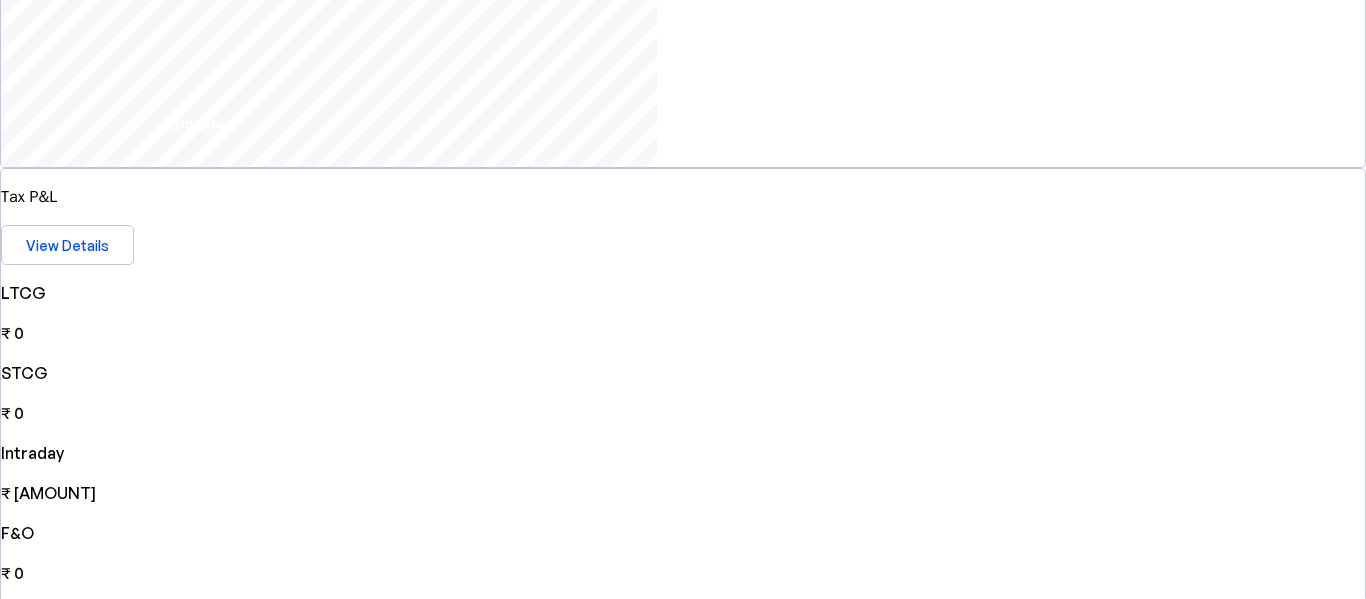 scroll, scrollTop: 300, scrollLeft: 0, axis: vertical 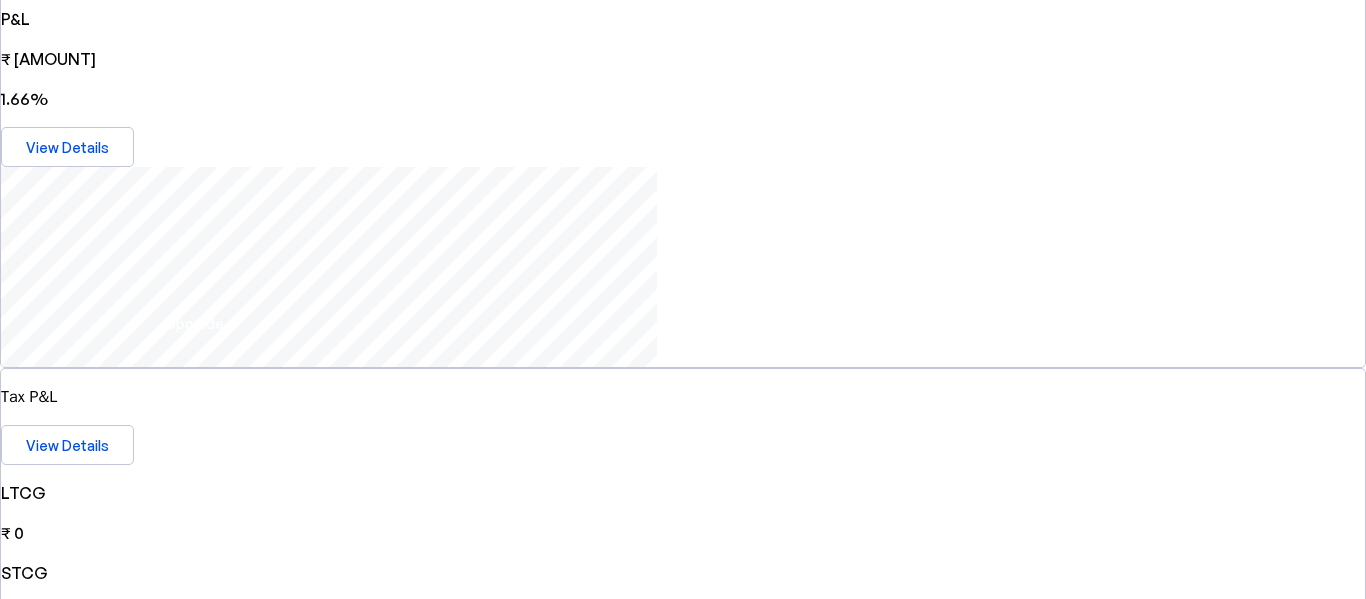 click on "Zerodha EX2400" at bounding box center [683, 2125] 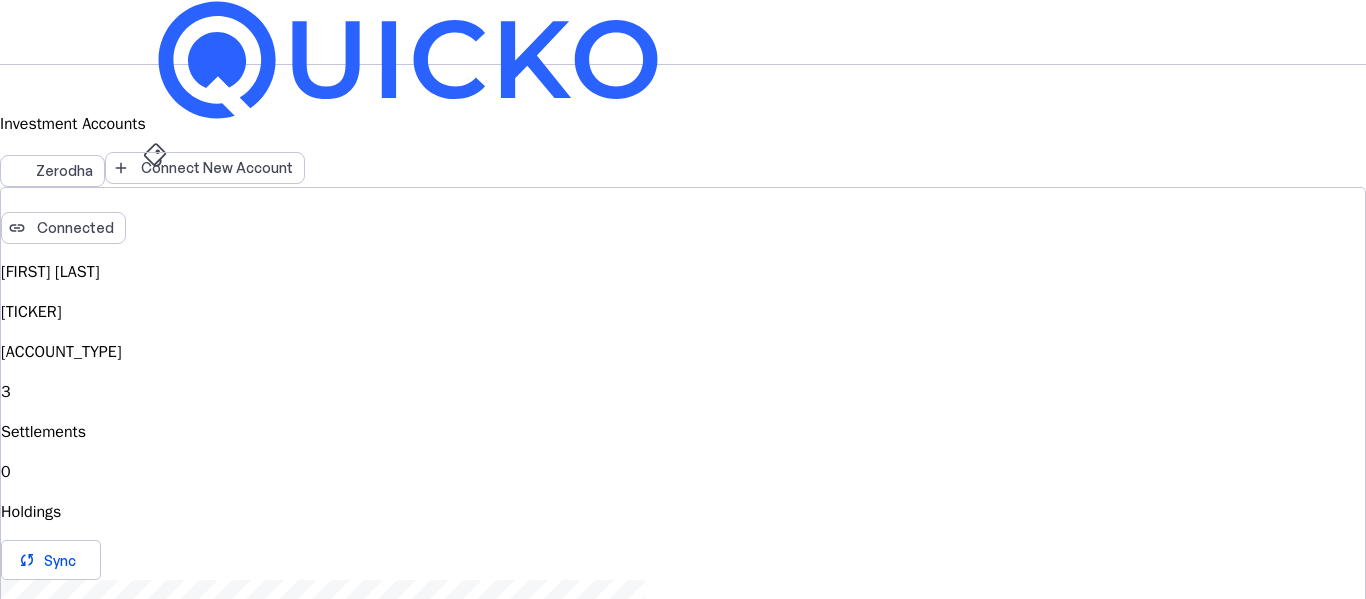 scroll, scrollTop: 380, scrollLeft: 0, axis: vertical 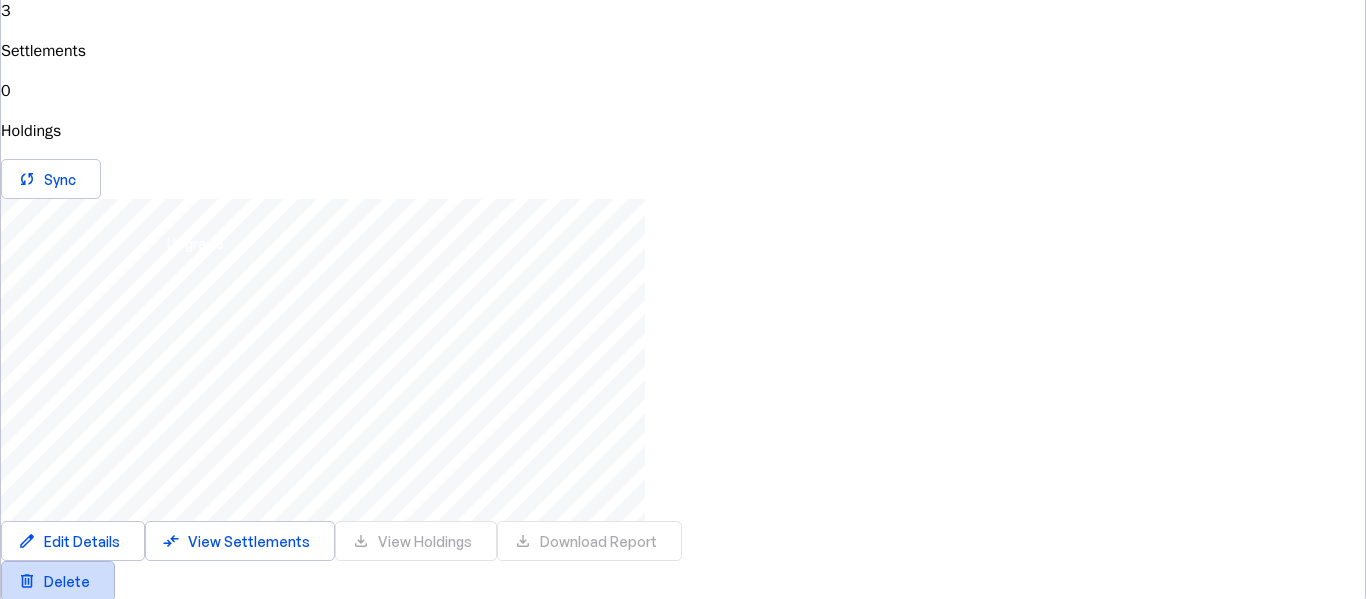 click on "delete" at bounding box center [27, 581] 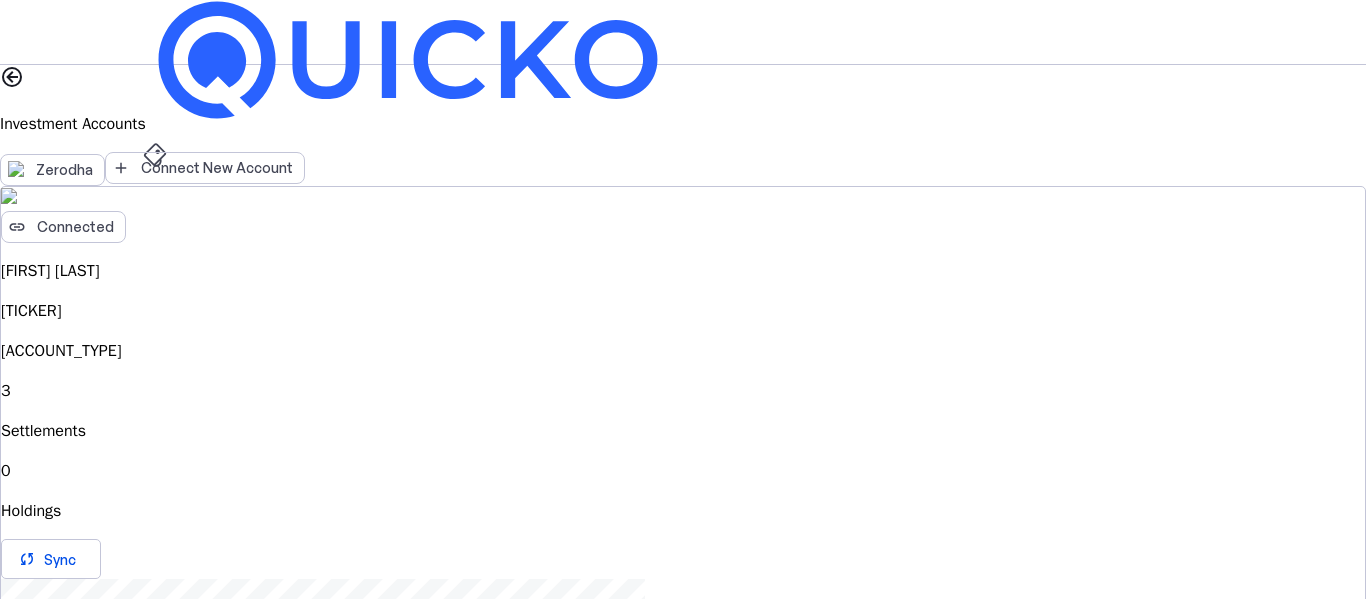 click at bounding box center (63, 1368) 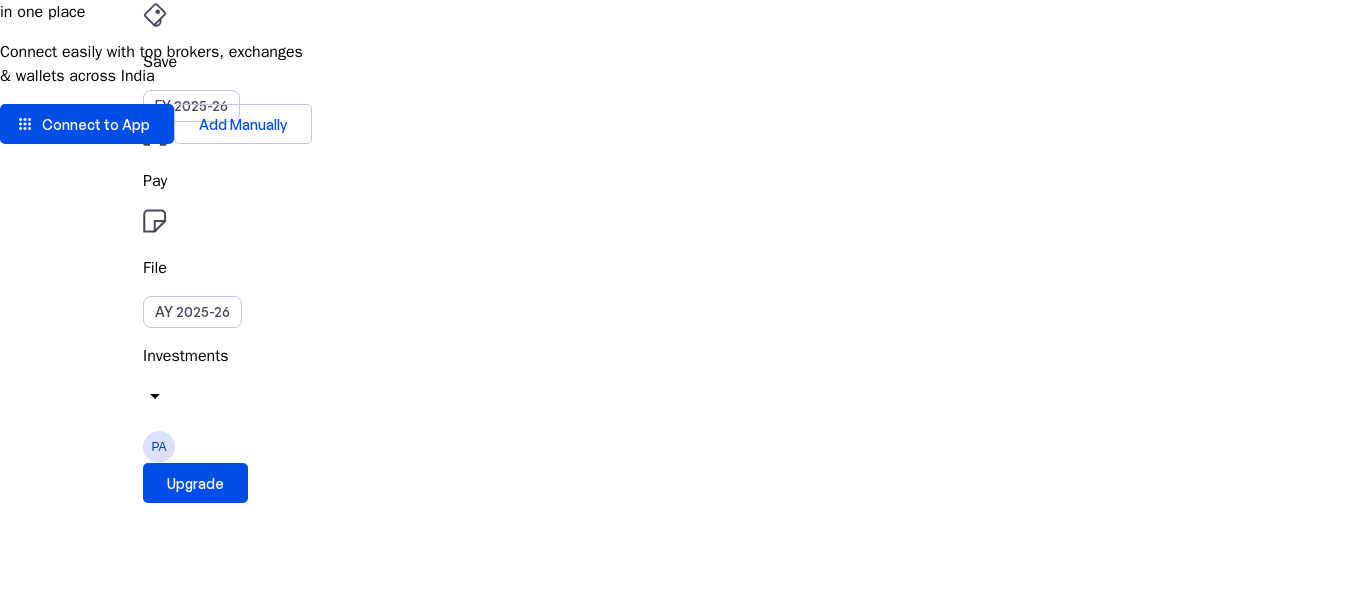 scroll, scrollTop: 0, scrollLeft: 0, axis: both 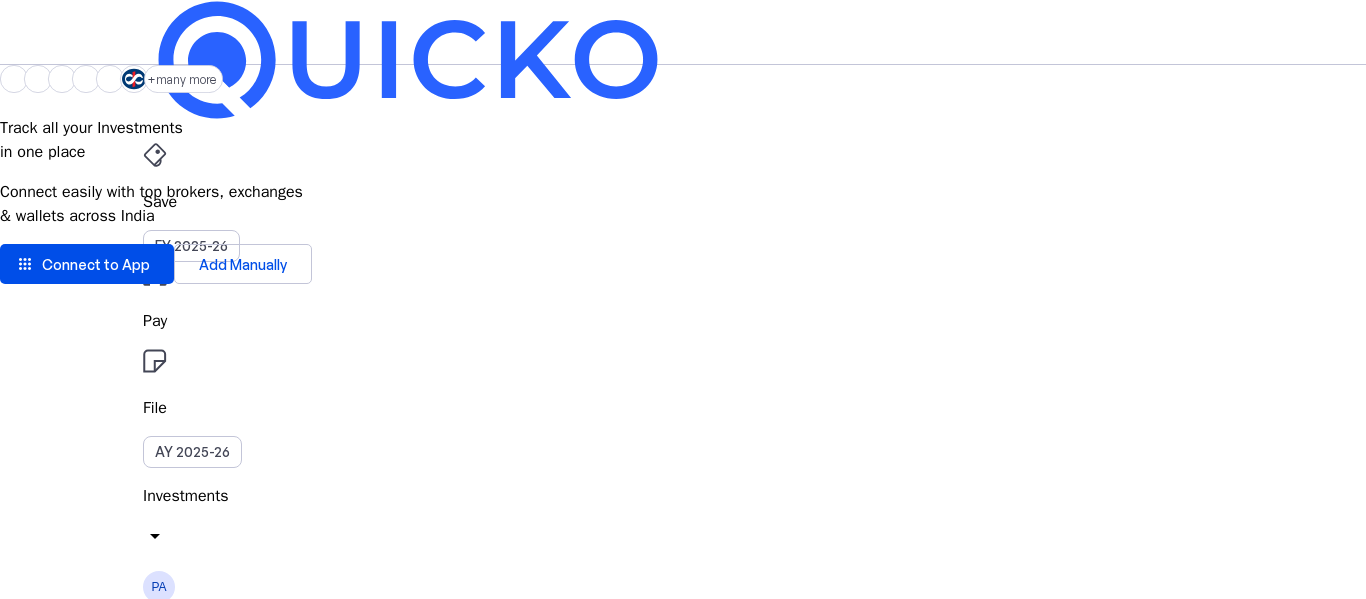 click on "Investments" at bounding box center (683, 496) 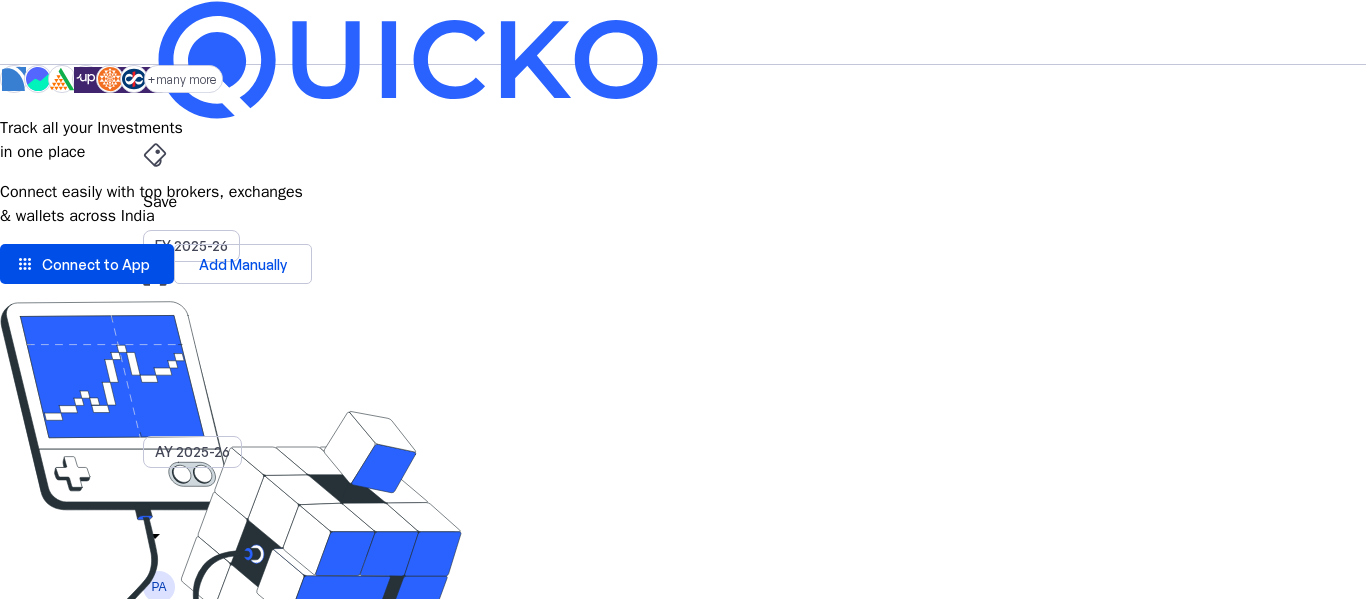 click on "Investments" at bounding box center [90, 2316] 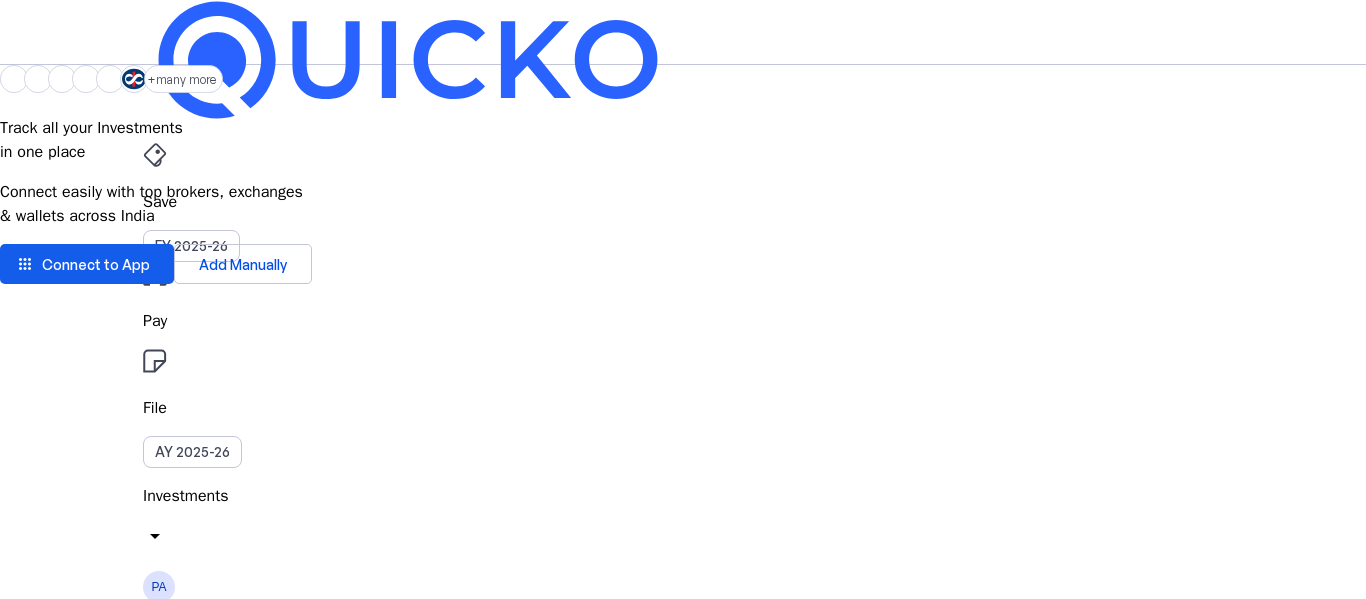 click on "Connect to App" at bounding box center [96, 264] 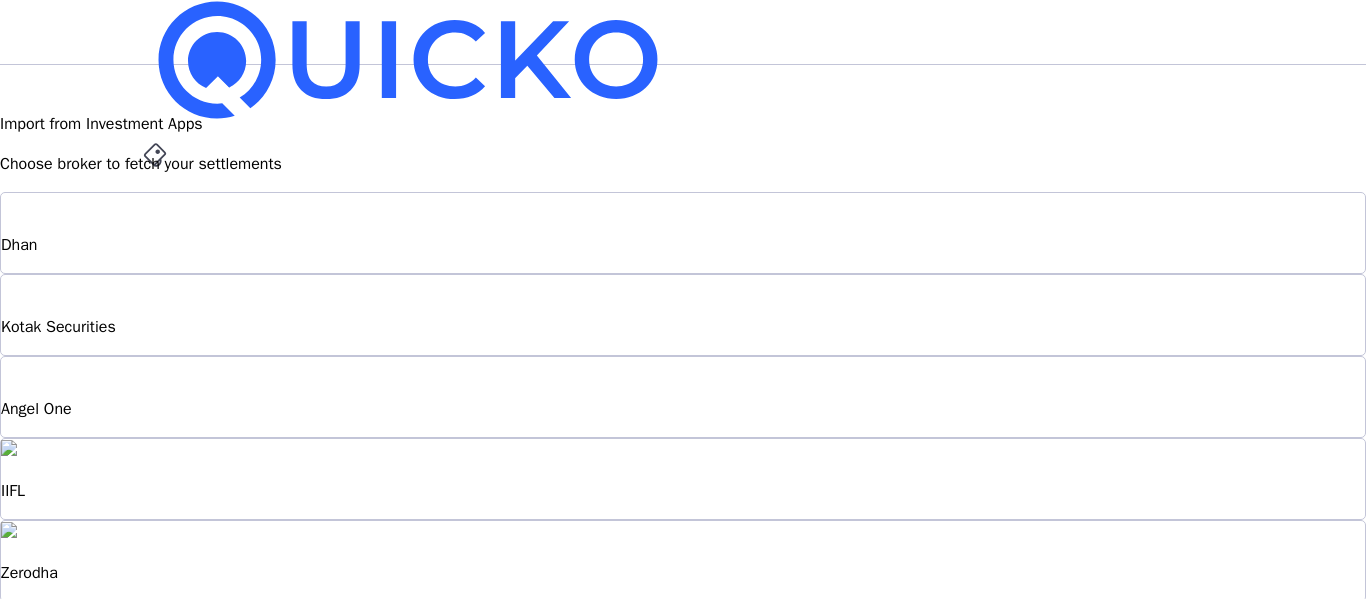 click on "Zerodha" at bounding box center [683, 245] 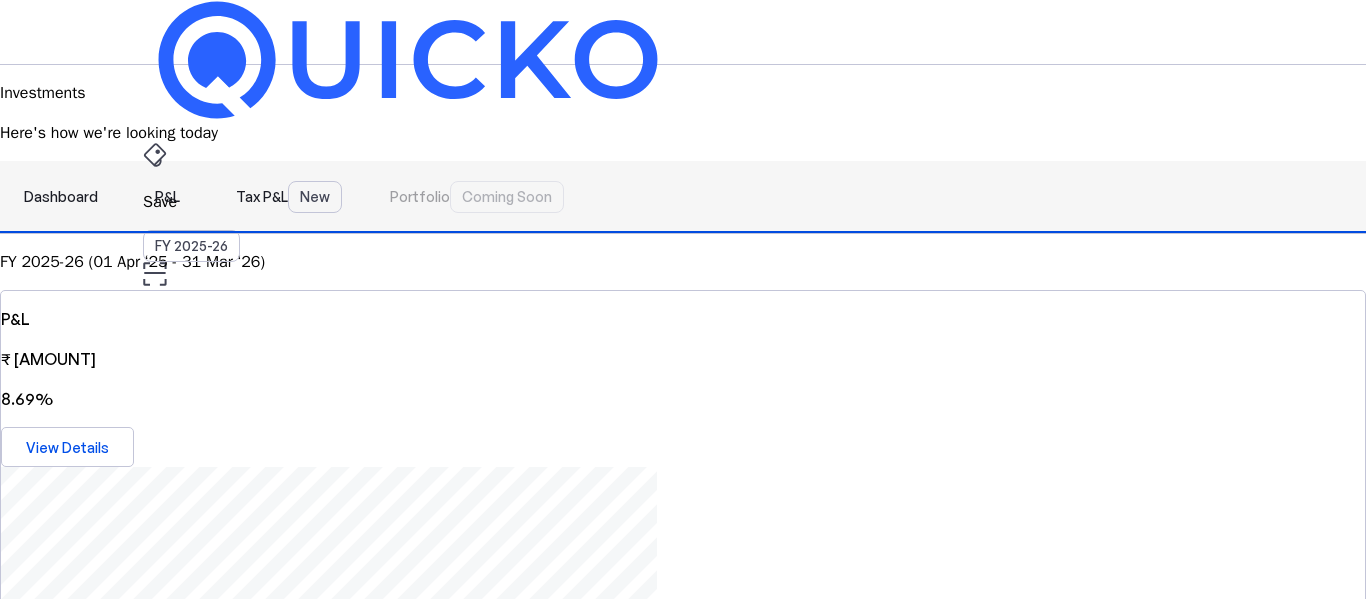 click on "P&L" at bounding box center (167, 197) 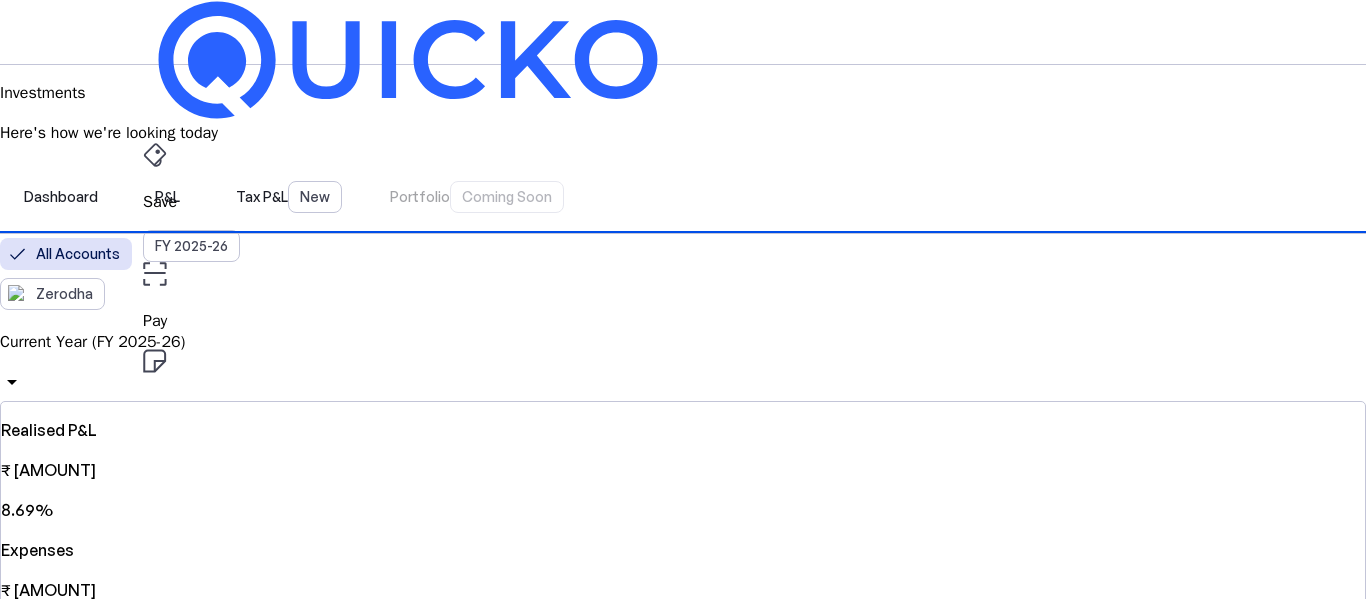 click on "Current Year (FY 2025-26)" at bounding box center (683, 342) 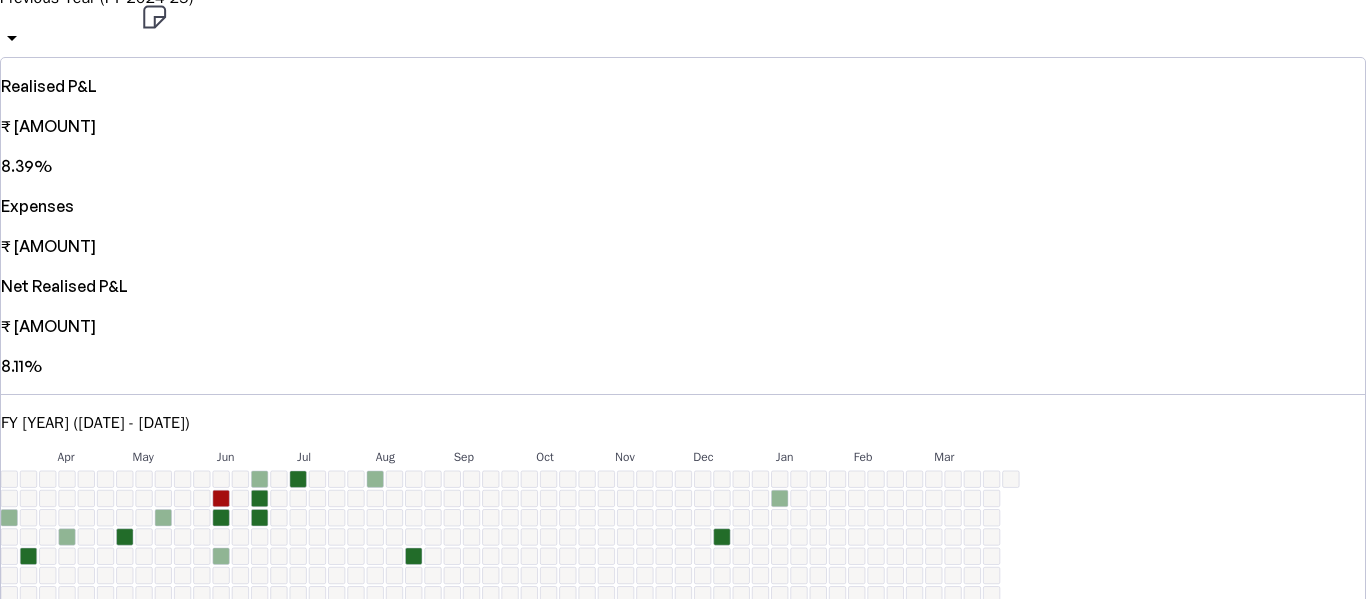 scroll, scrollTop: 192, scrollLeft: 0, axis: vertical 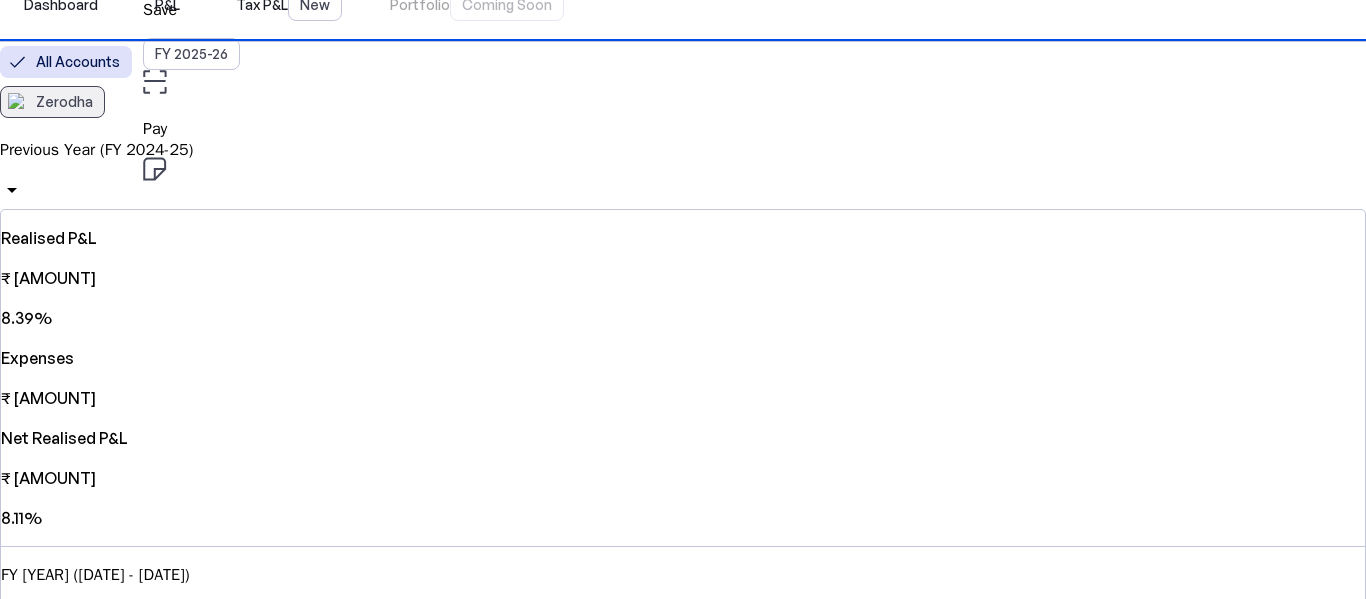 click on "Zerodha" at bounding box center [64, 102] 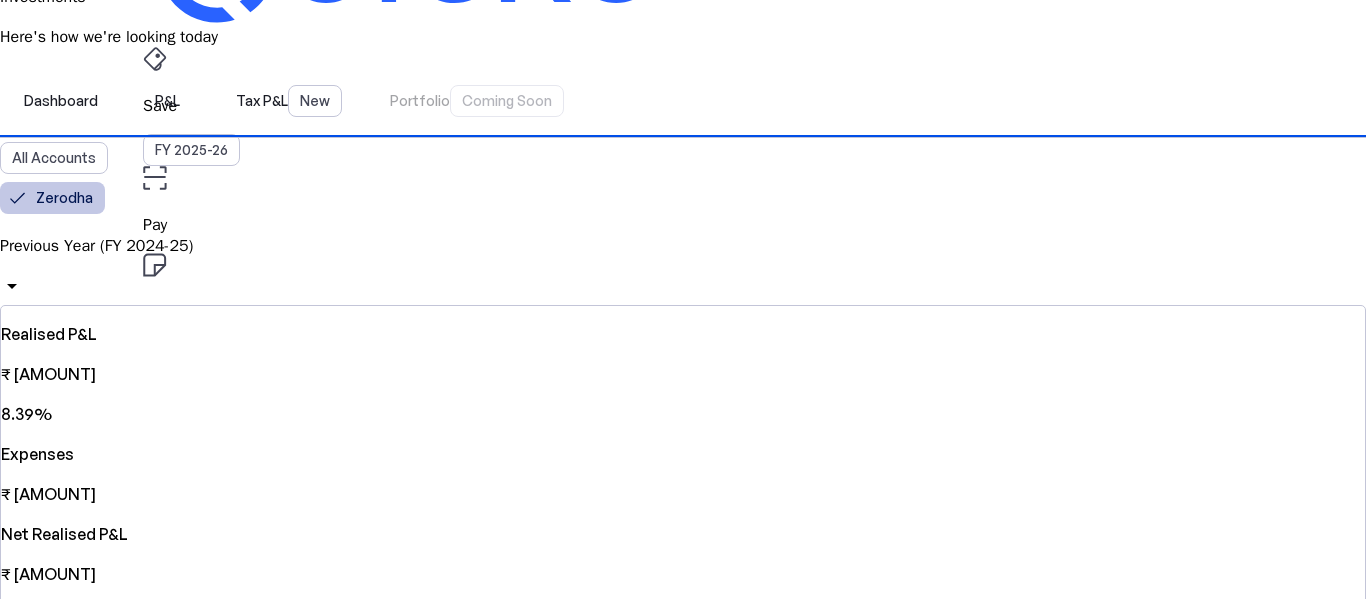 scroll, scrollTop: 0, scrollLeft: 0, axis: both 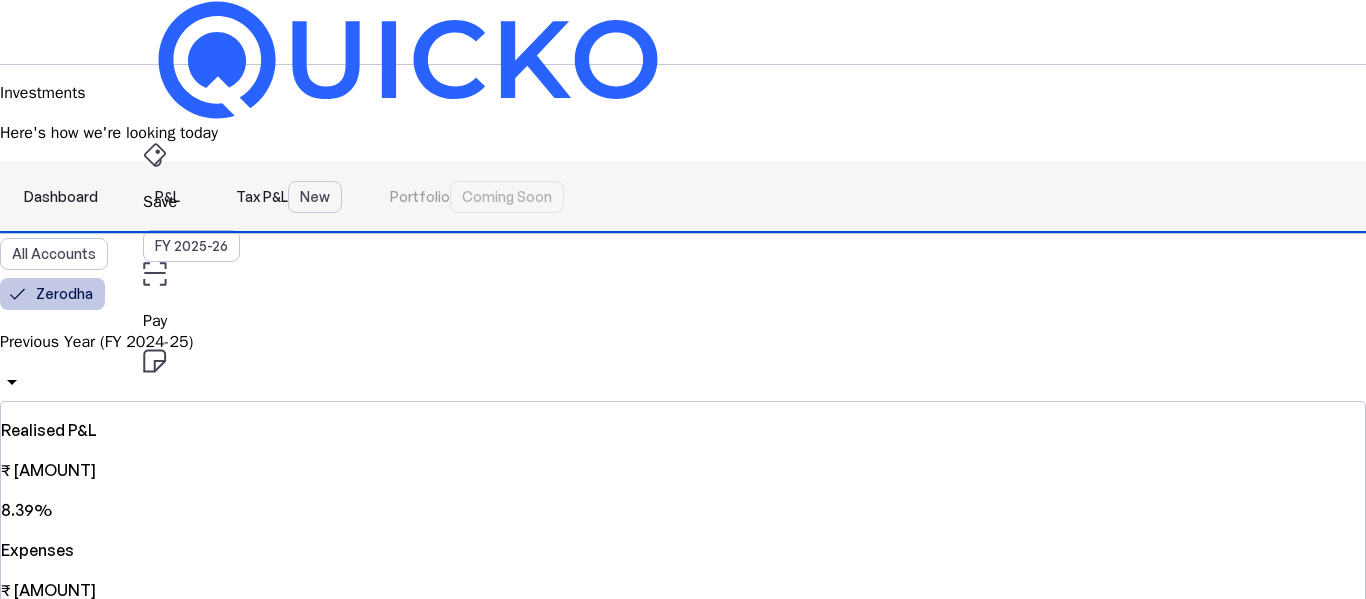 click on "Tax P&L  New" at bounding box center (289, 197) 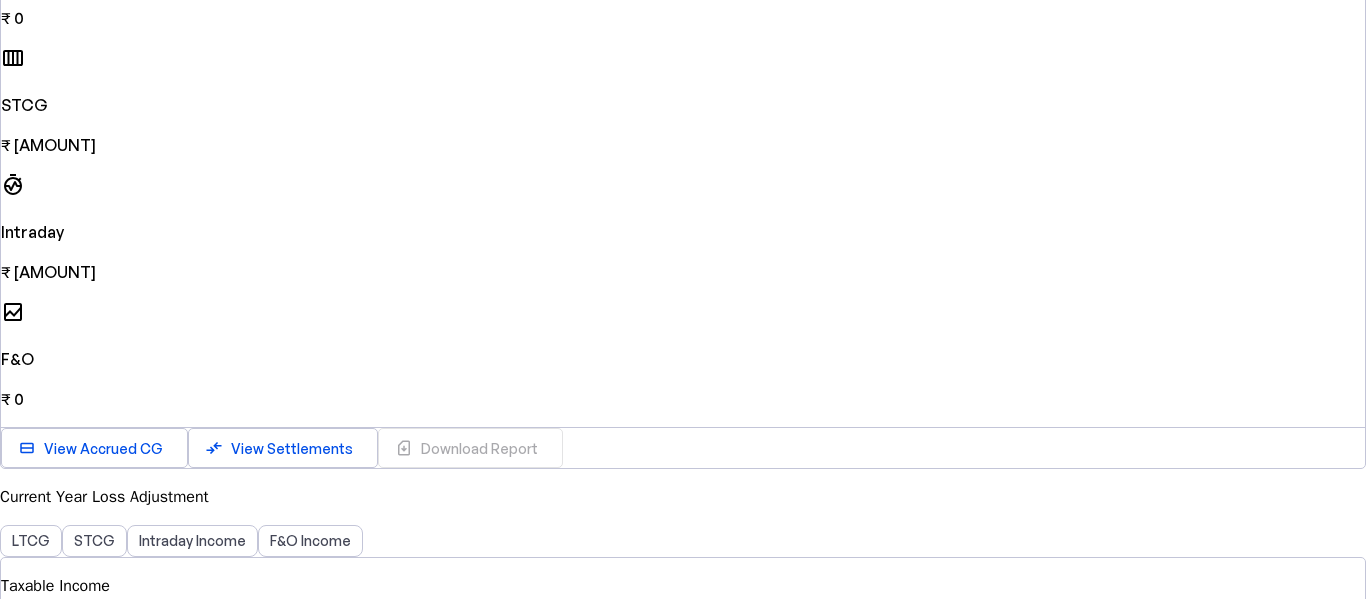 scroll, scrollTop: 800, scrollLeft: 0, axis: vertical 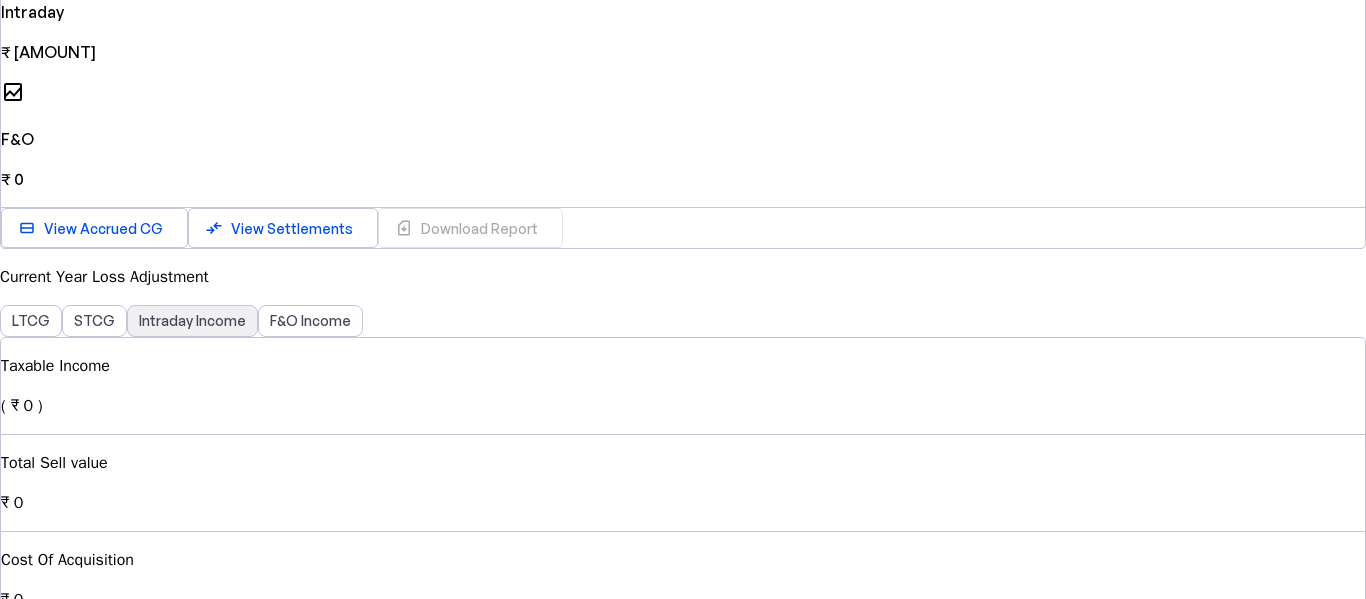 click on "Intraday Income" at bounding box center (192, 321) 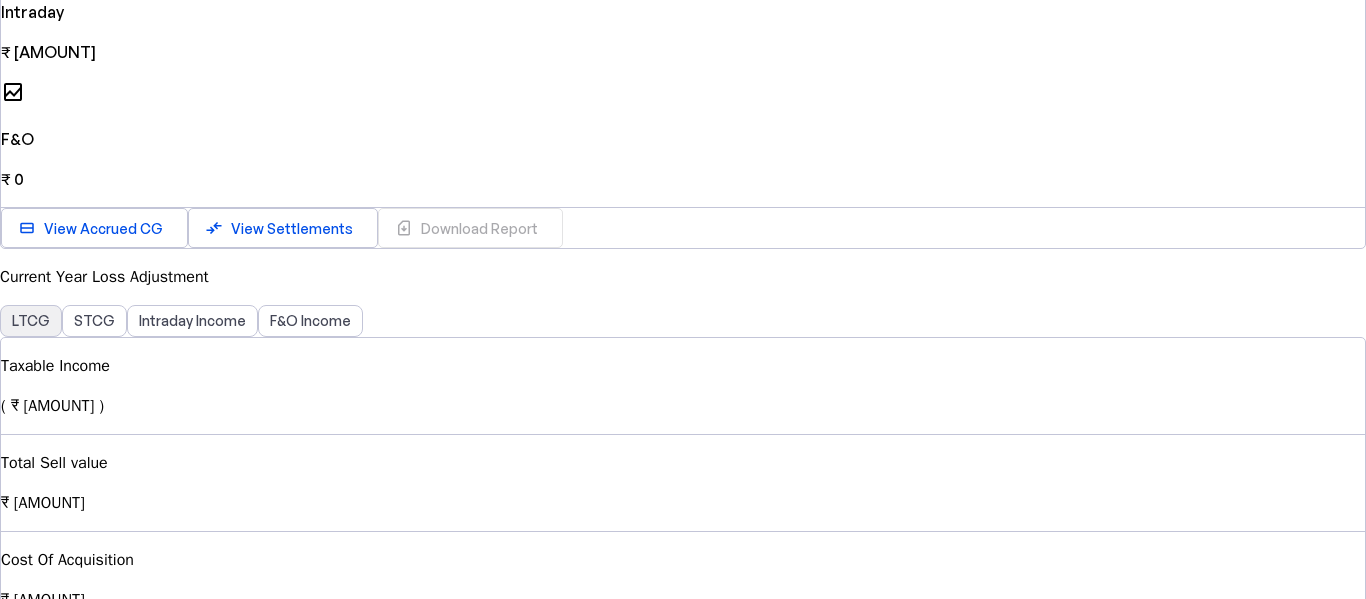 click on "LTCG" at bounding box center (31, 321) 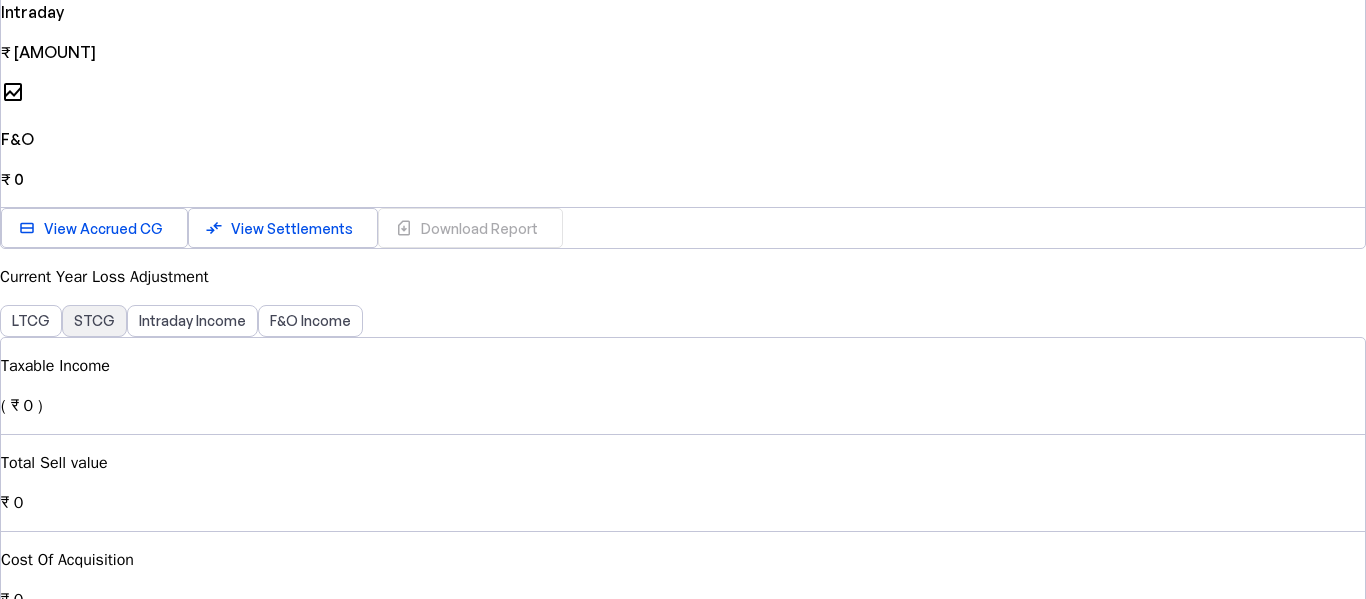 click on "STCG" at bounding box center (94, 321) 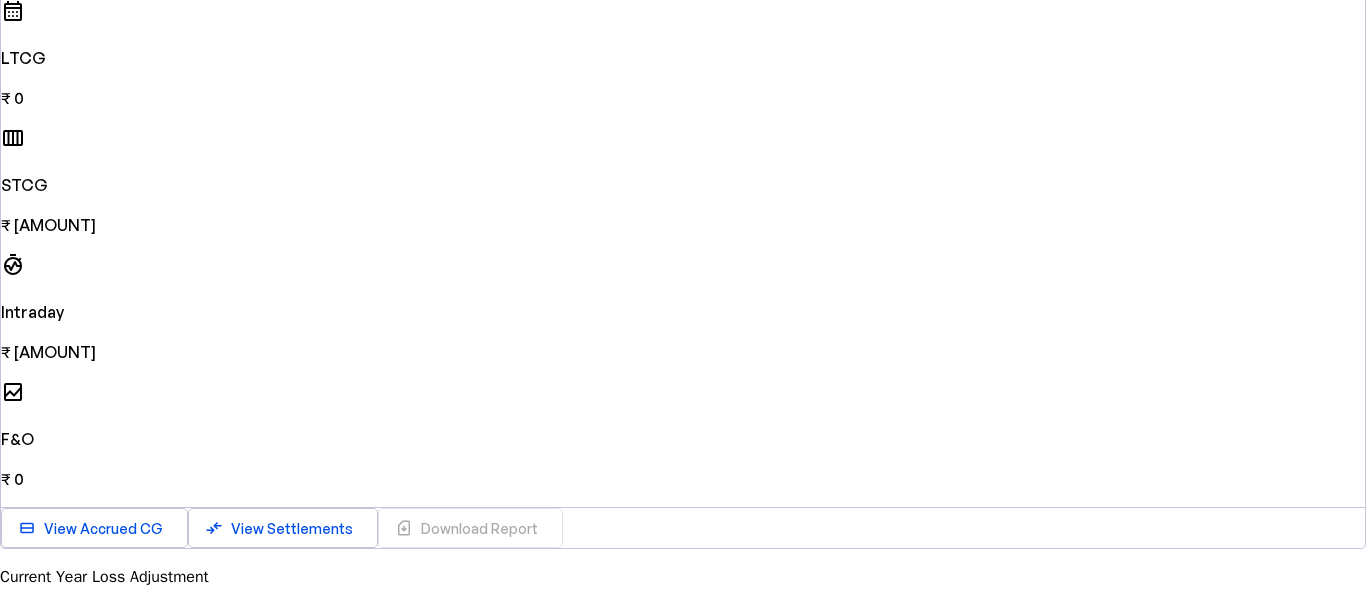 scroll, scrollTop: 100, scrollLeft: 0, axis: vertical 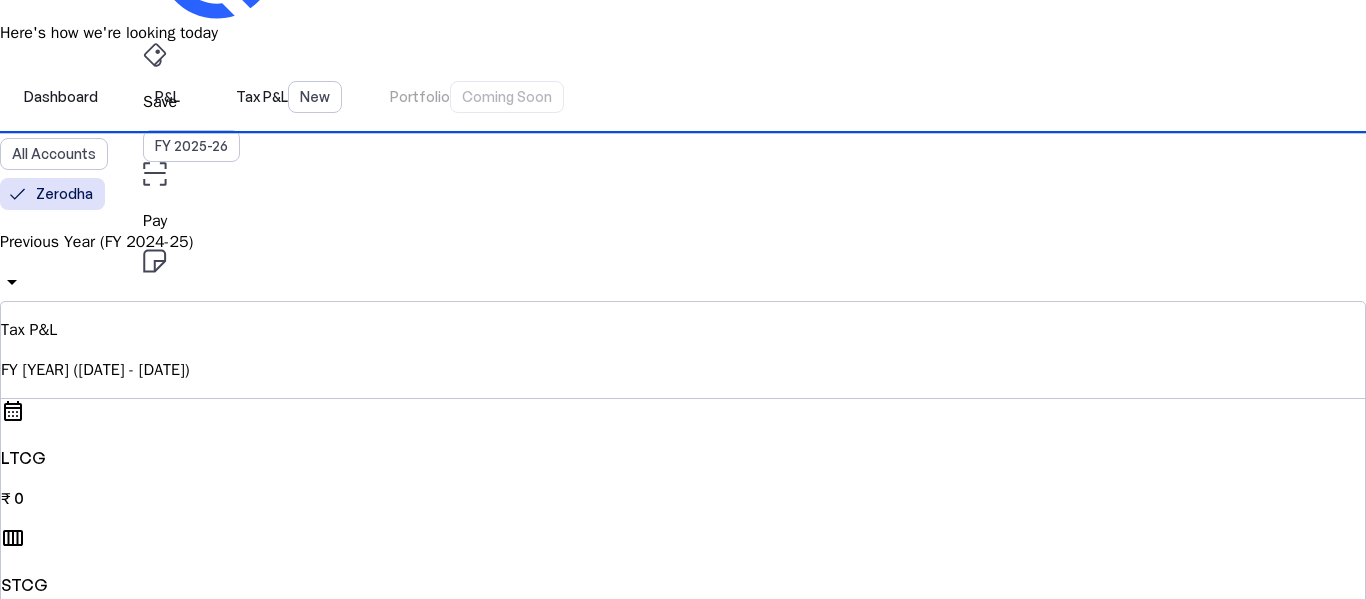 click on "Previous Year (FY 2024-25)" at bounding box center (683, 242) 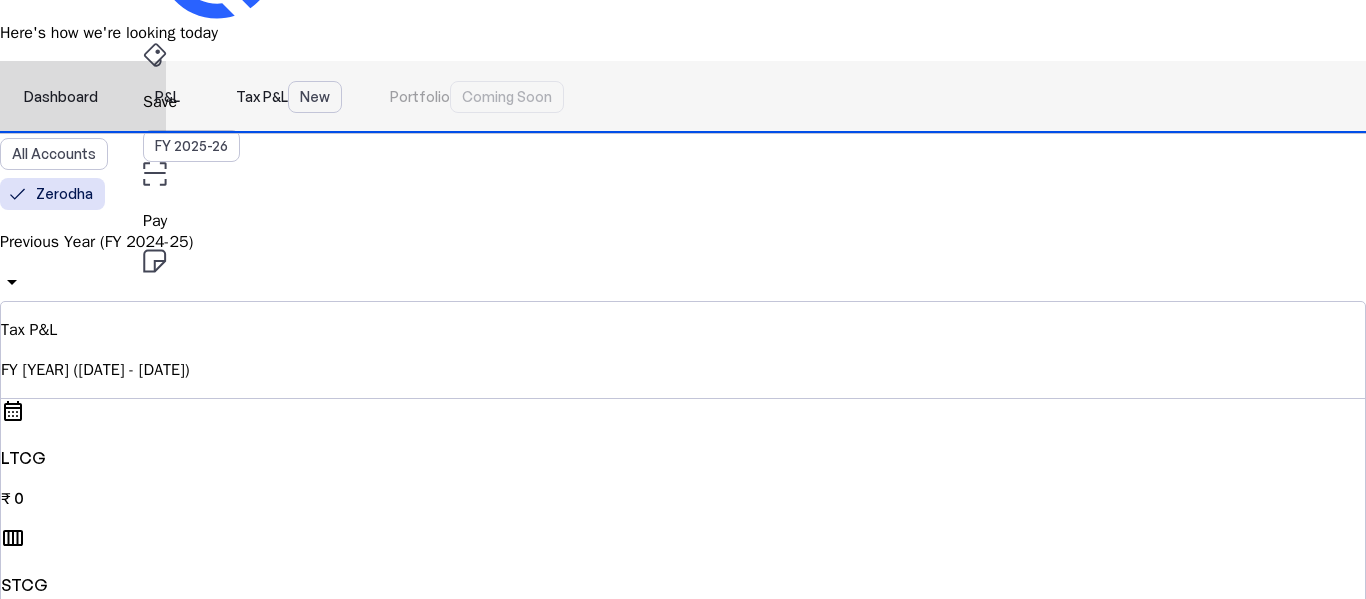 click on "P&L" at bounding box center (167, 97) 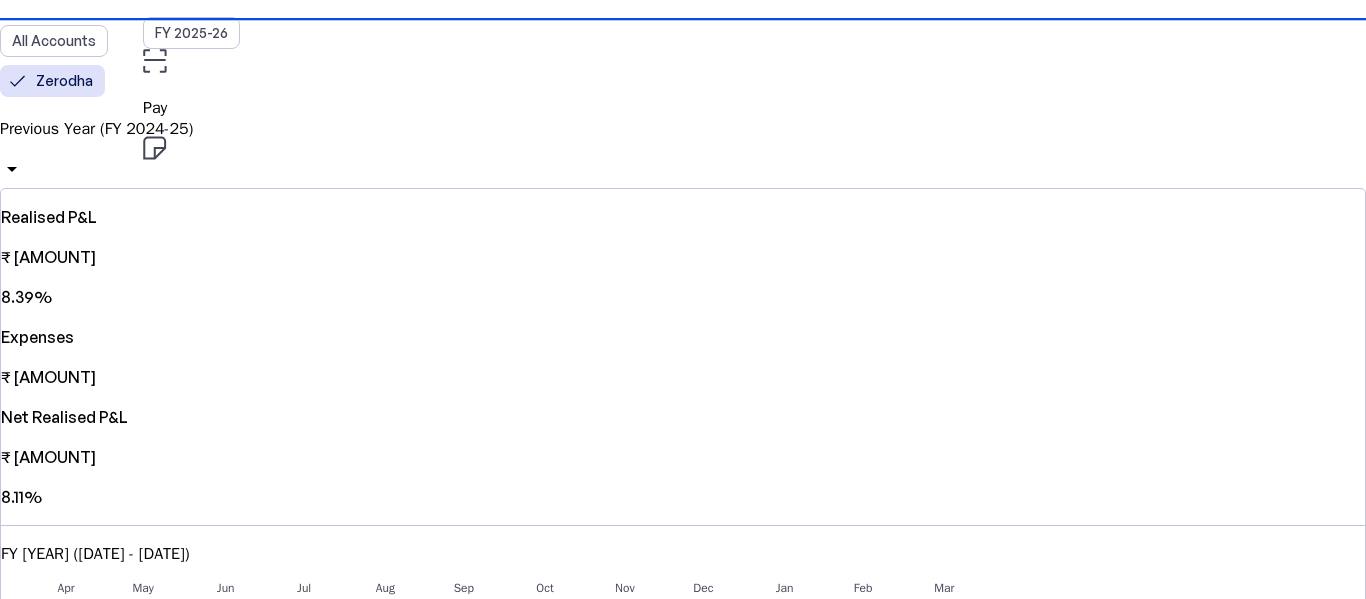 scroll, scrollTop: 400, scrollLeft: 0, axis: vertical 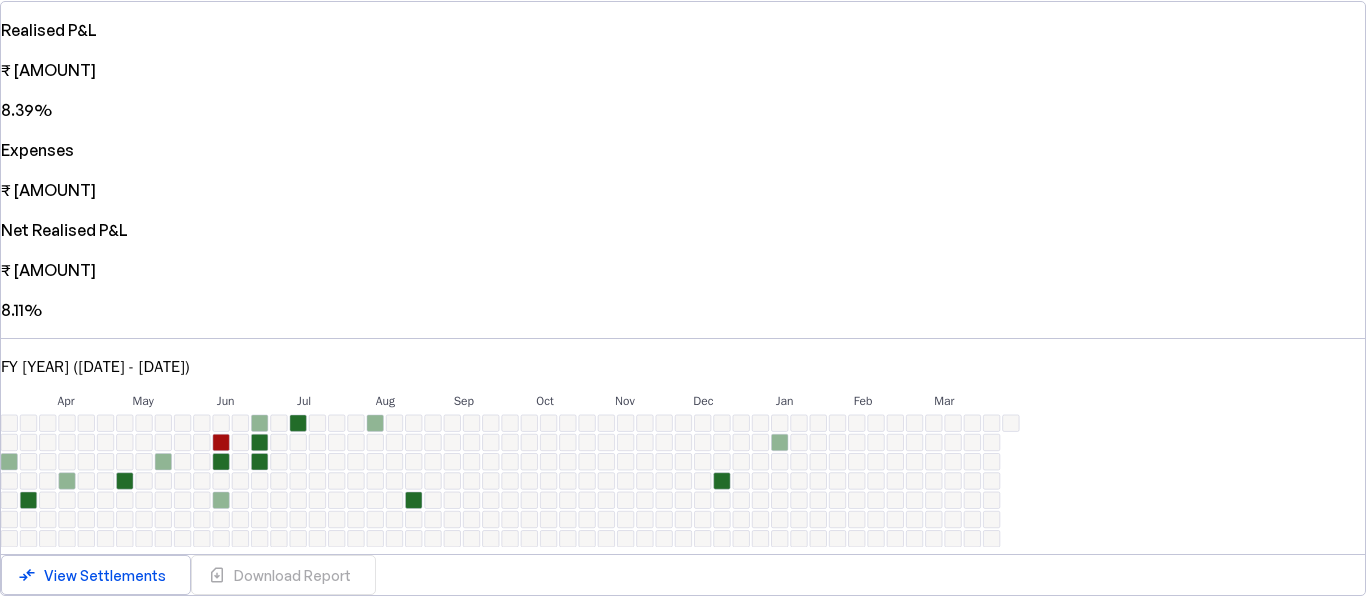 click on "Realised P&L ₹ [AMOUNT] [PERCENTAGE] Expenses ₹ [AMOUNT] Net Realised P&L ₹ [AMOUNT] [PERCENTAGE]" at bounding box center (683, 170) 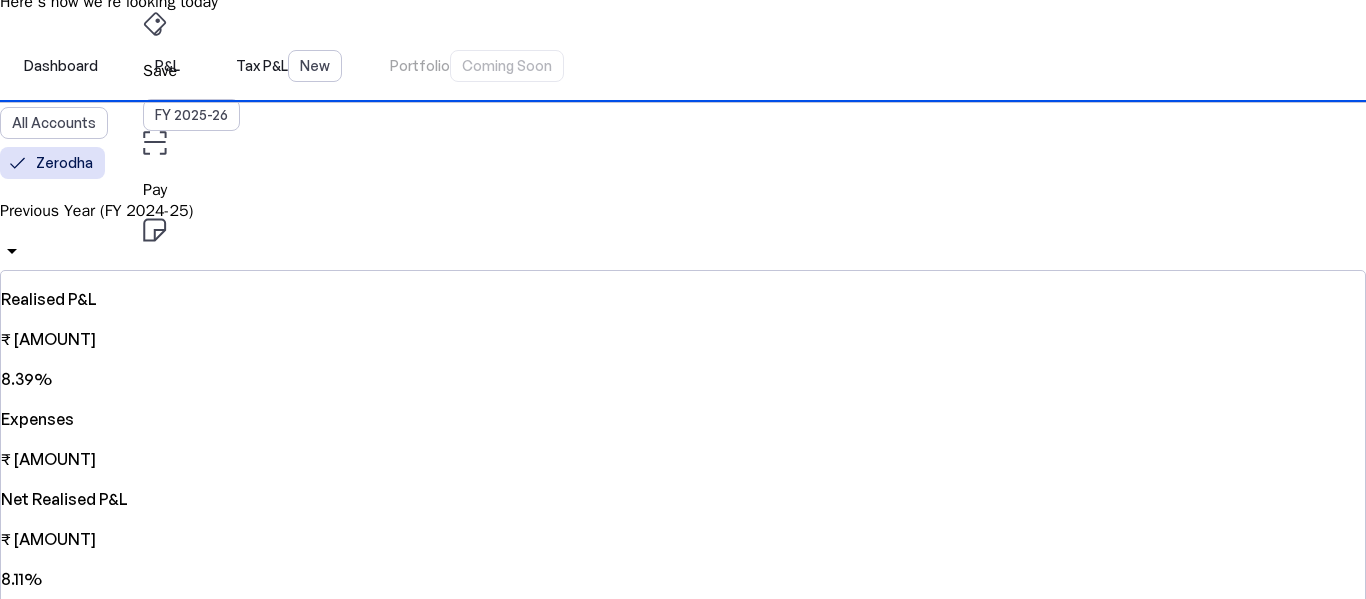 scroll, scrollTop: 0, scrollLeft: 0, axis: both 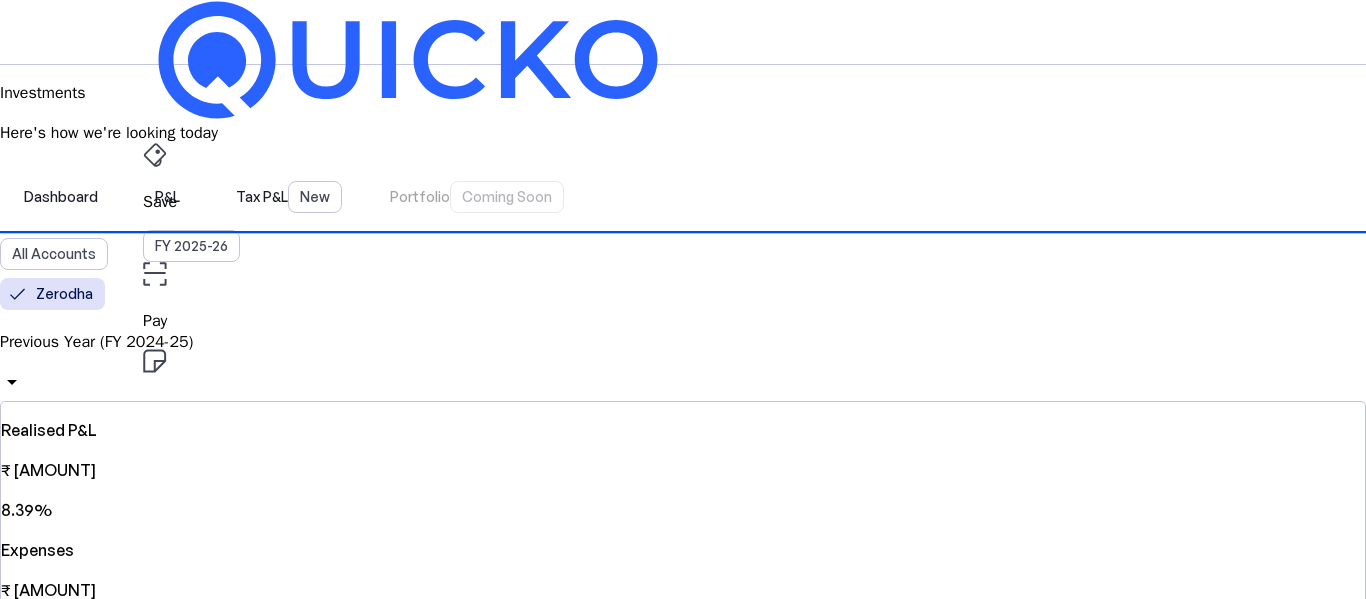 click on "File" at bounding box center [683, 202] 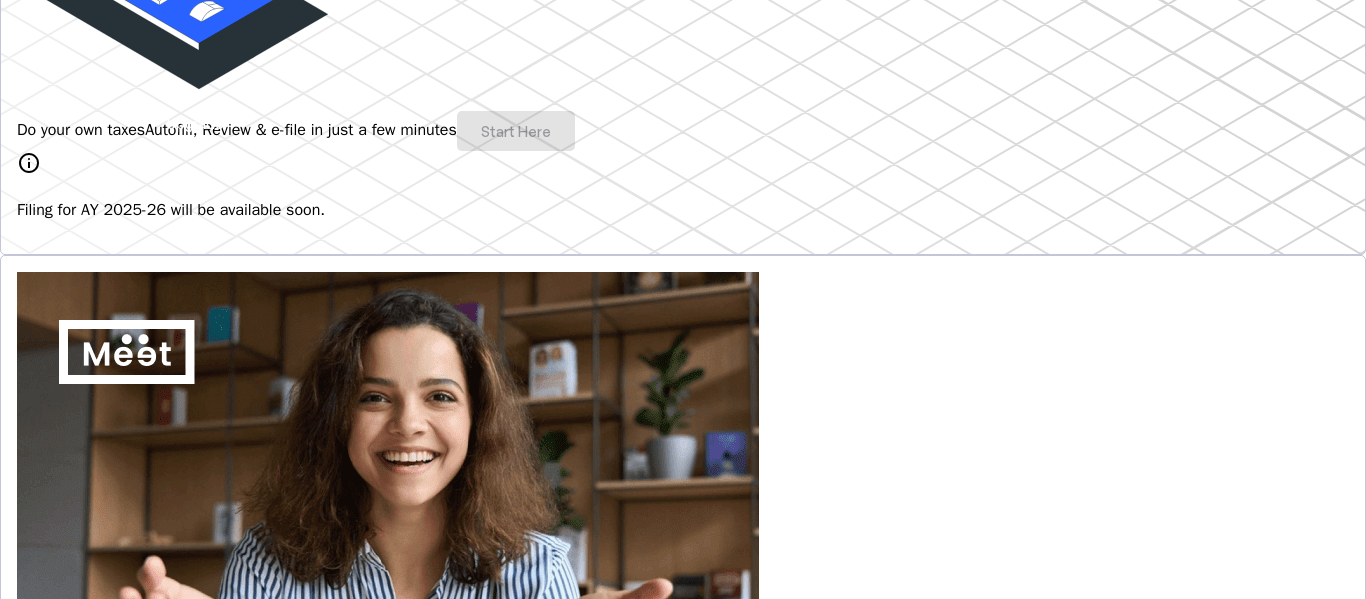 scroll, scrollTop: 0, scrollLeft: 0, axis: both 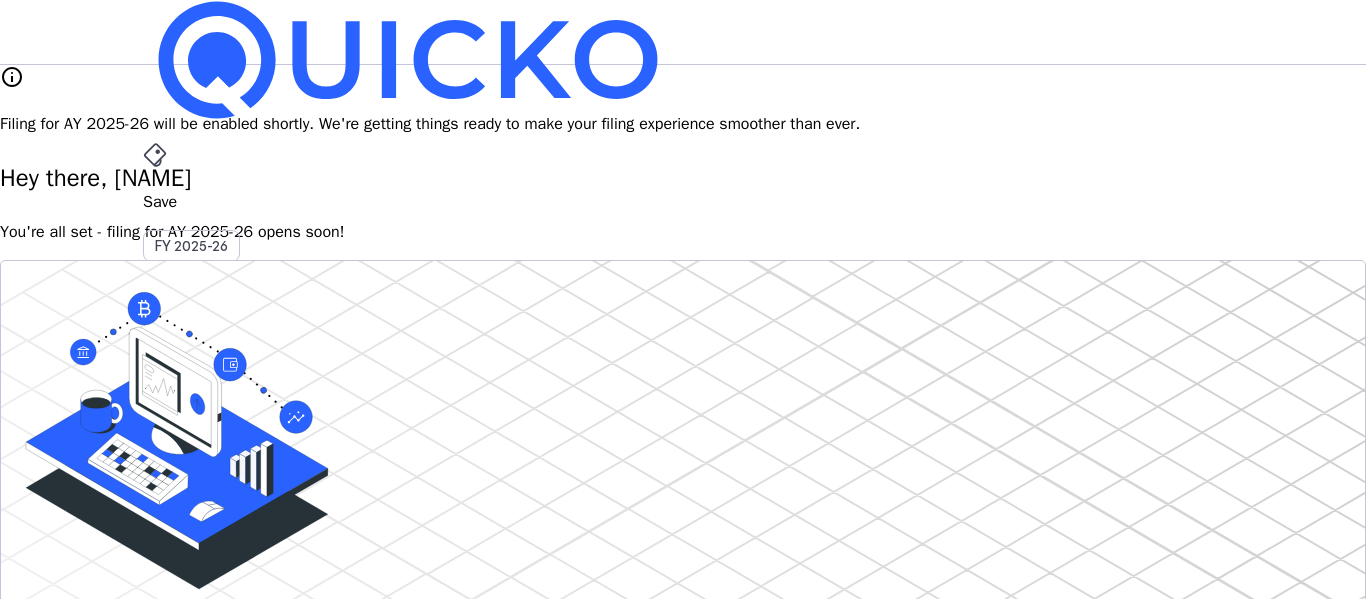 click on "Save FY [YEAR] Pay File AY [YEAR] More arrow_drop_down PA Upgrade" at bounding box center (683, 32) 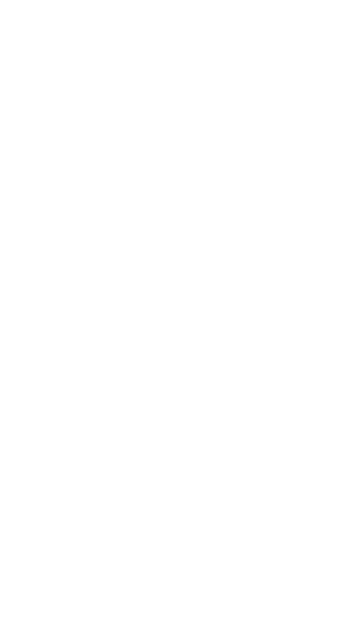 scroll, scrollTop: 0, scrollLeft: 0, axis: both 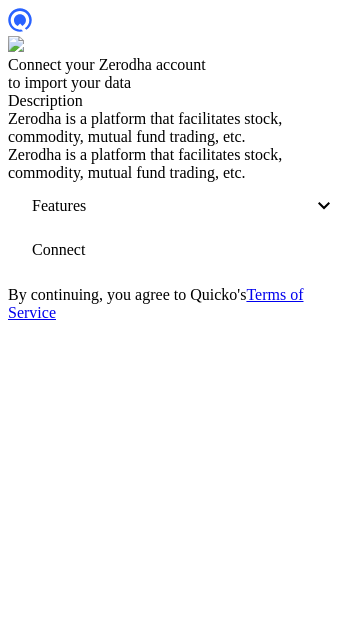 click on "Connect" at bounding box center [58, 250] 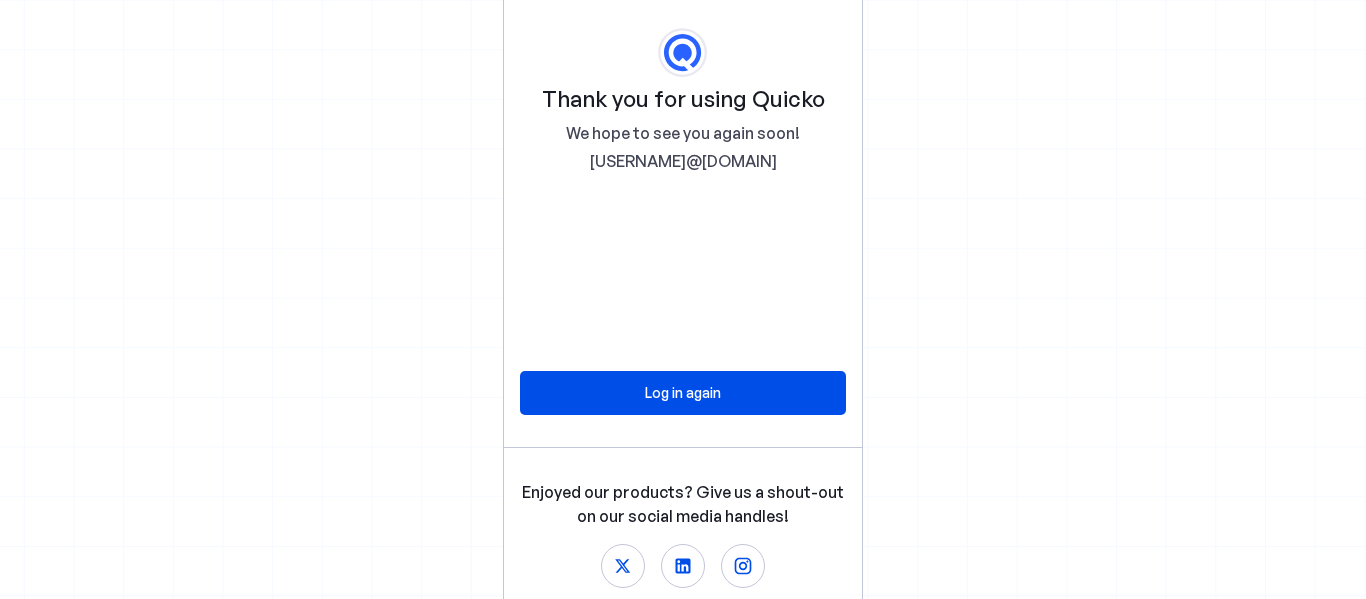 scroll, scrollTop: 0, scrollLeft: 0, axis: both 